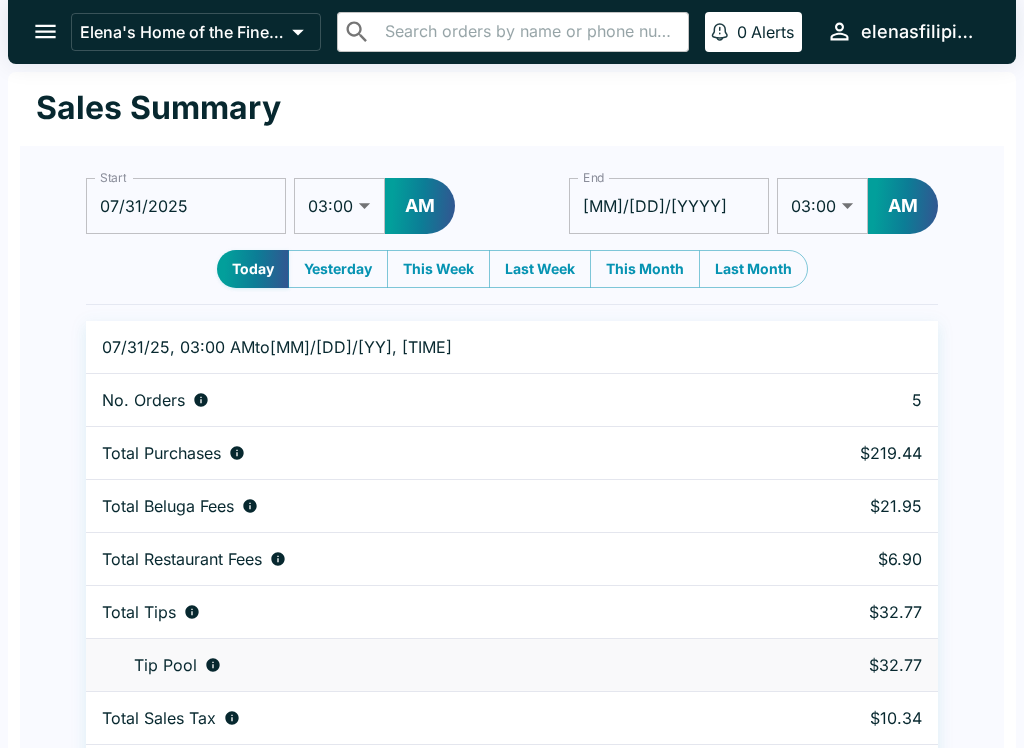 select on "03:00" 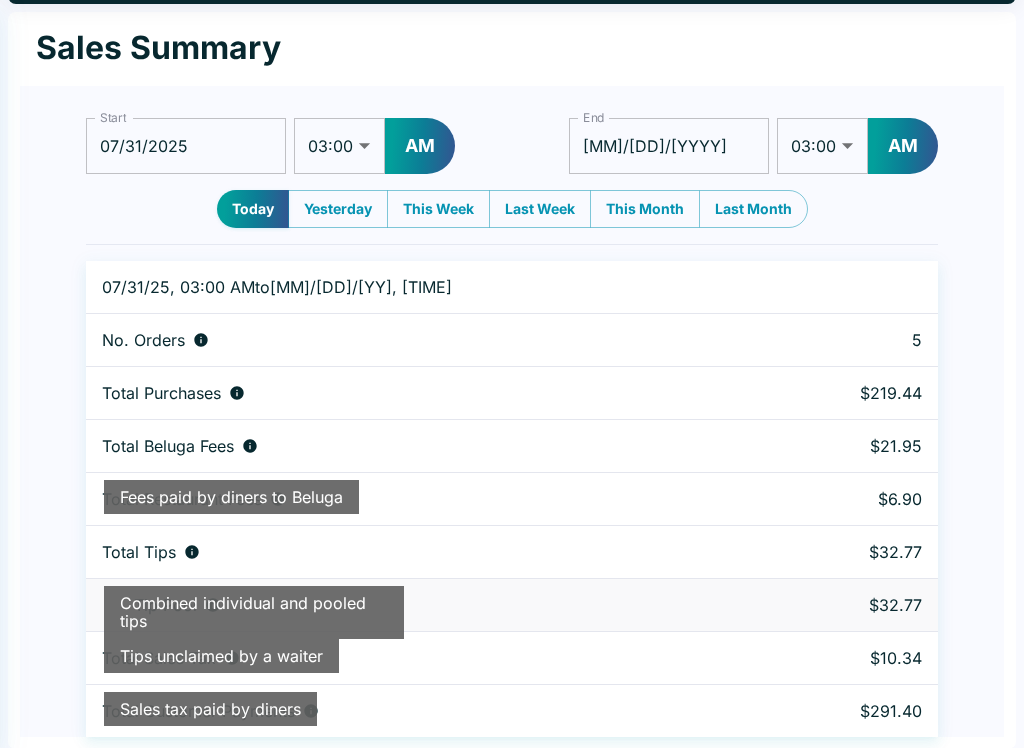 click on "Yesterday" at bounding box center (338, 209) 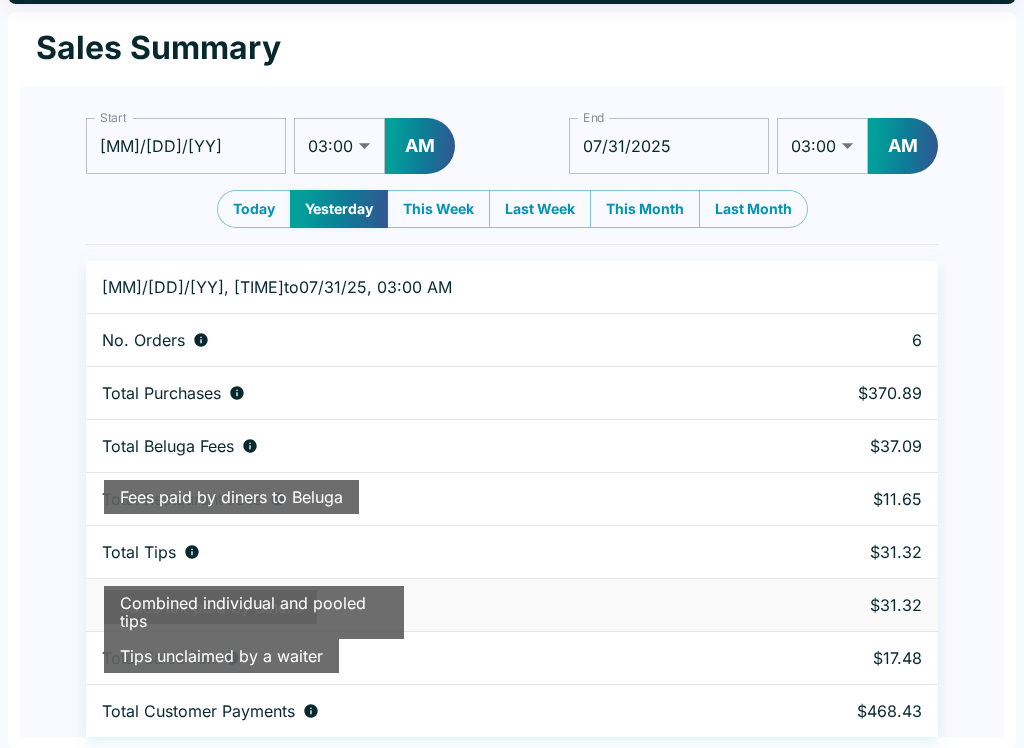 scroll, scrollTop: 0, scrollLeft: 0, axis: both 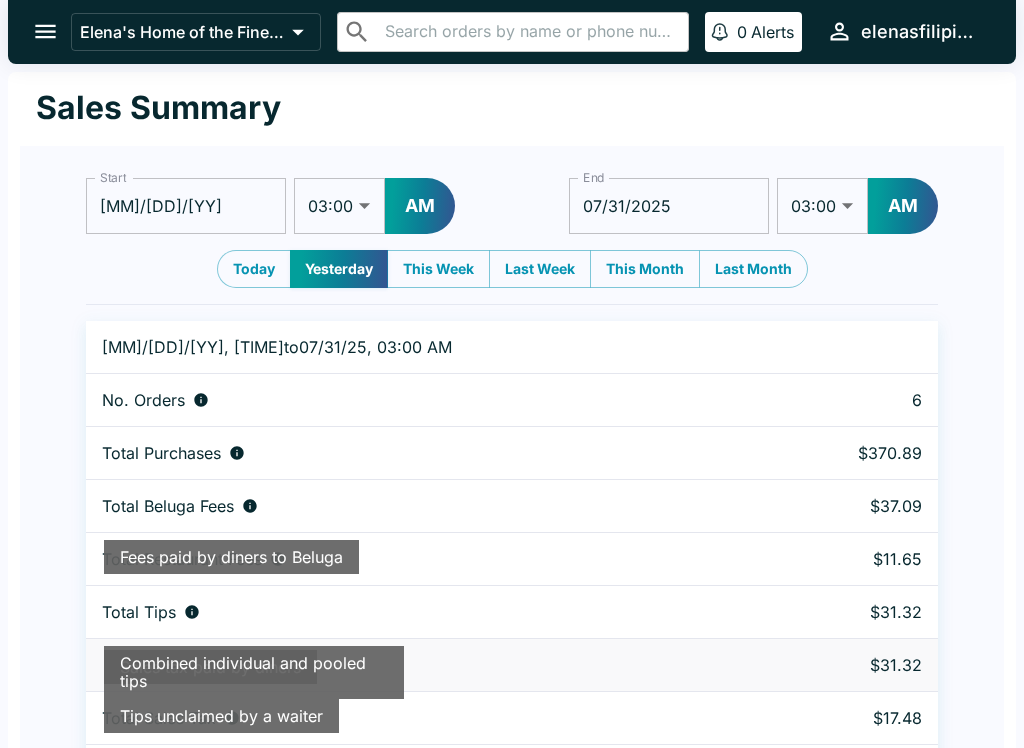 click on "Total Restaurant Fees" at bounding box center (425, 559) 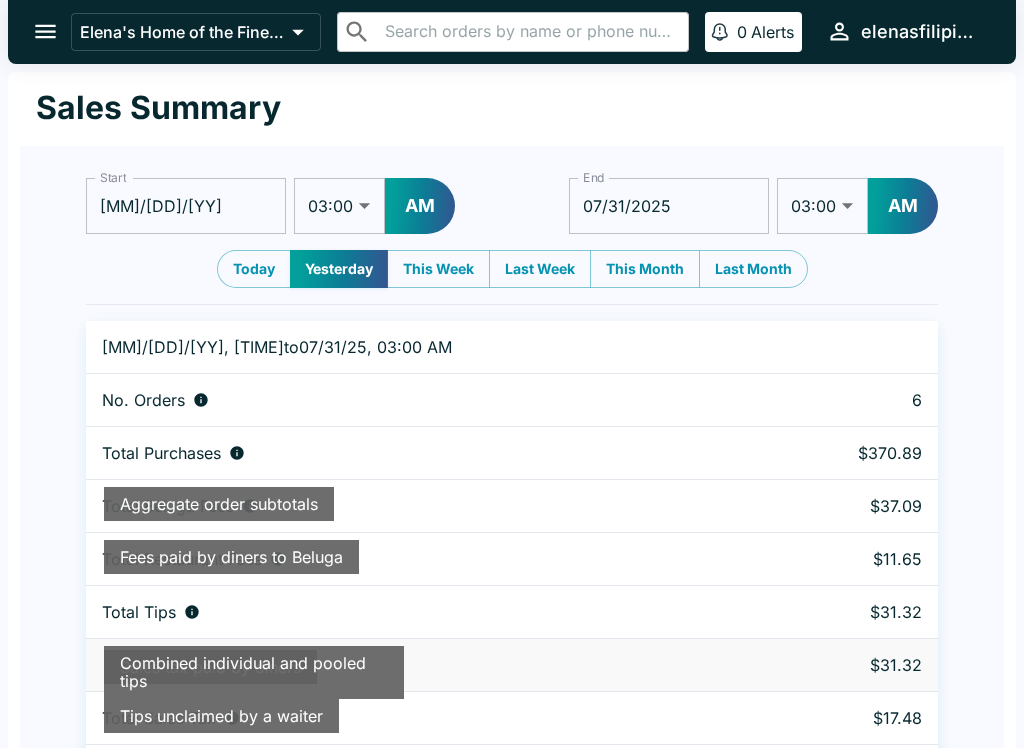 click 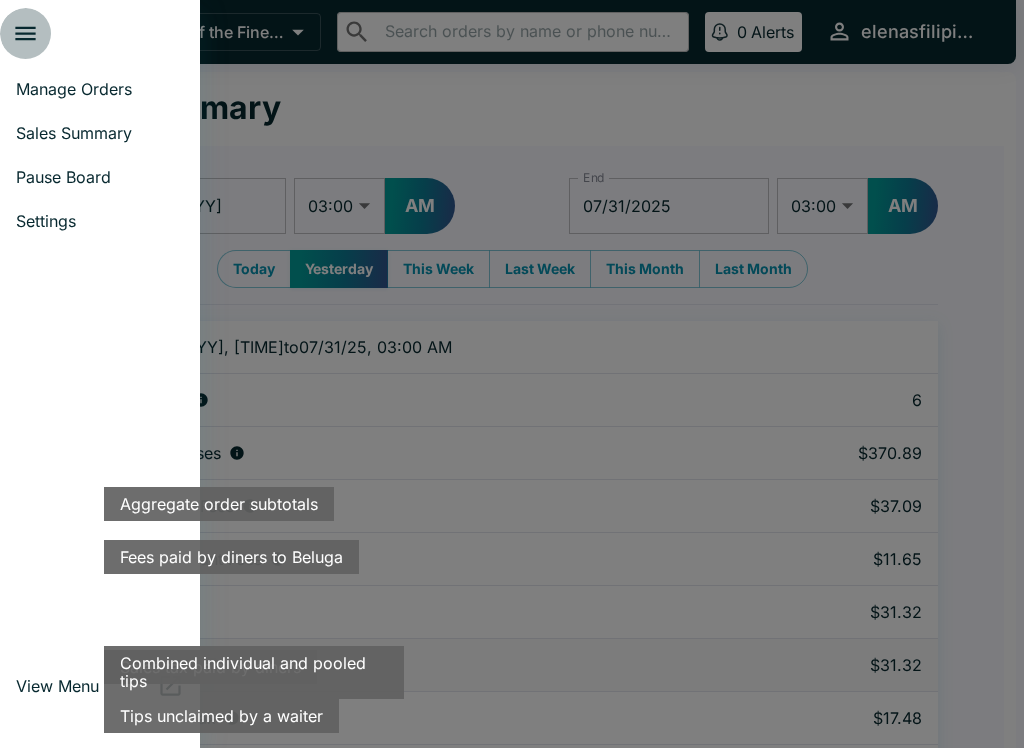 click 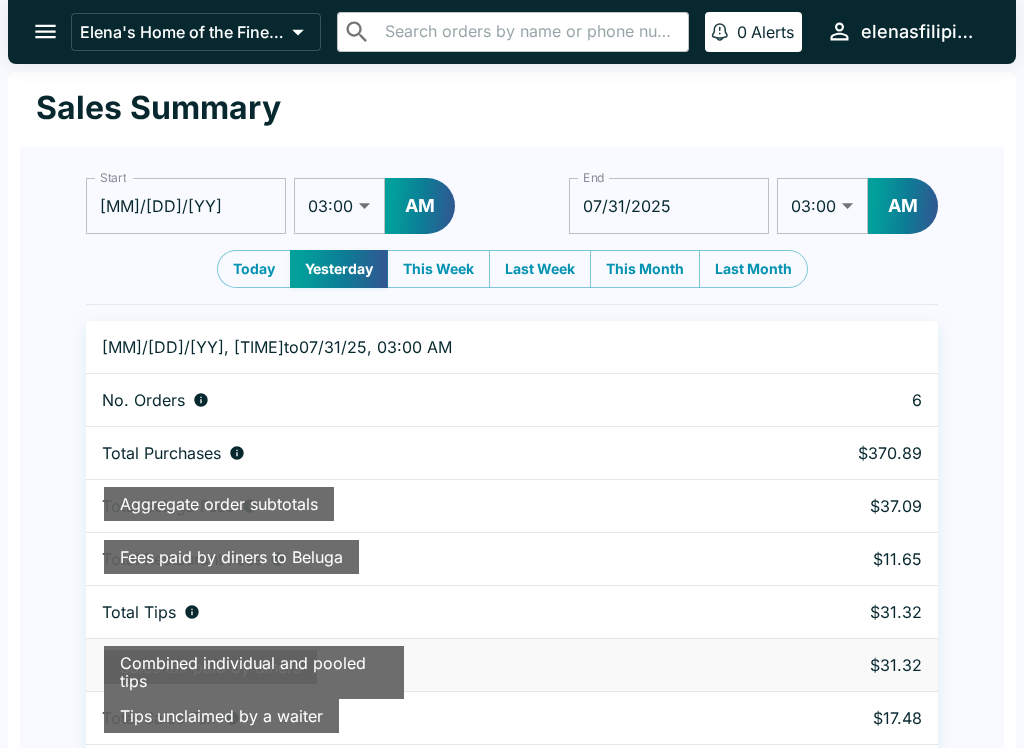 click on "Total Purchases" at bounding box center [425, 453] 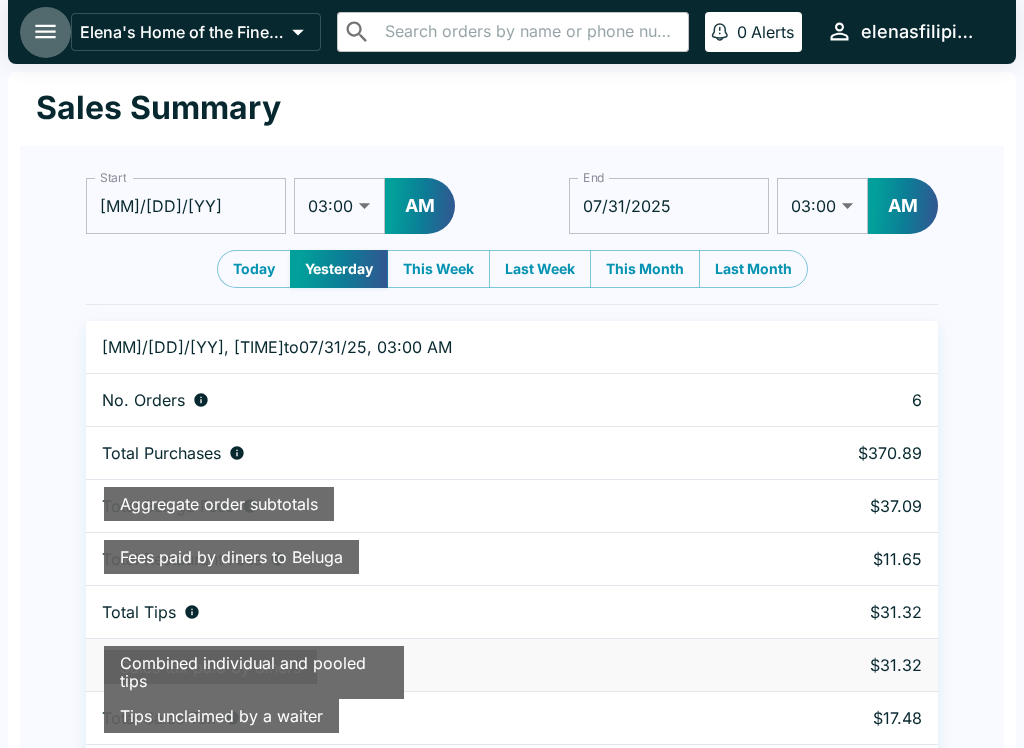 click 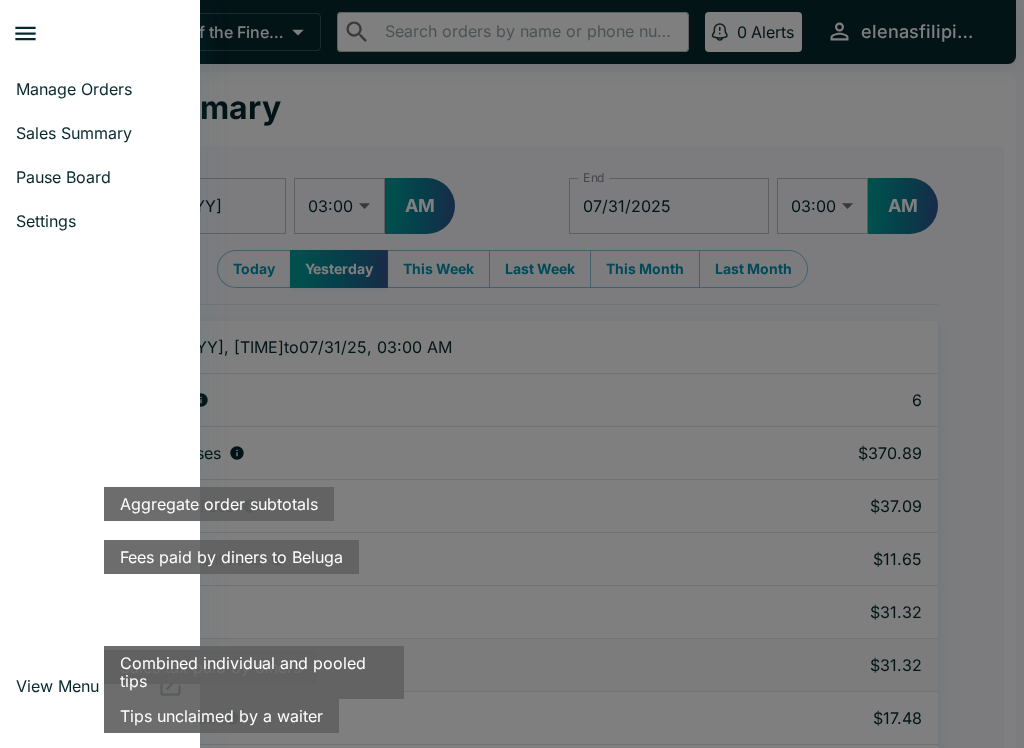 click on "Manage Orders" at bounding box center [100, 89] 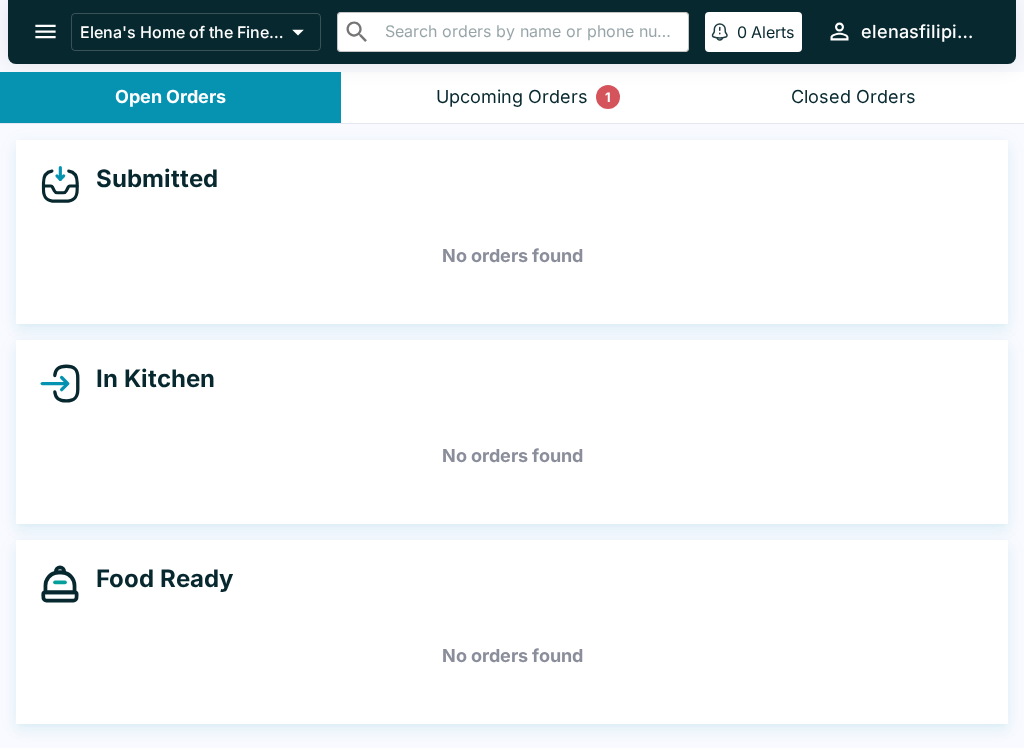 click on "Upcoming Orders 1" at bounding box center [512, 97] 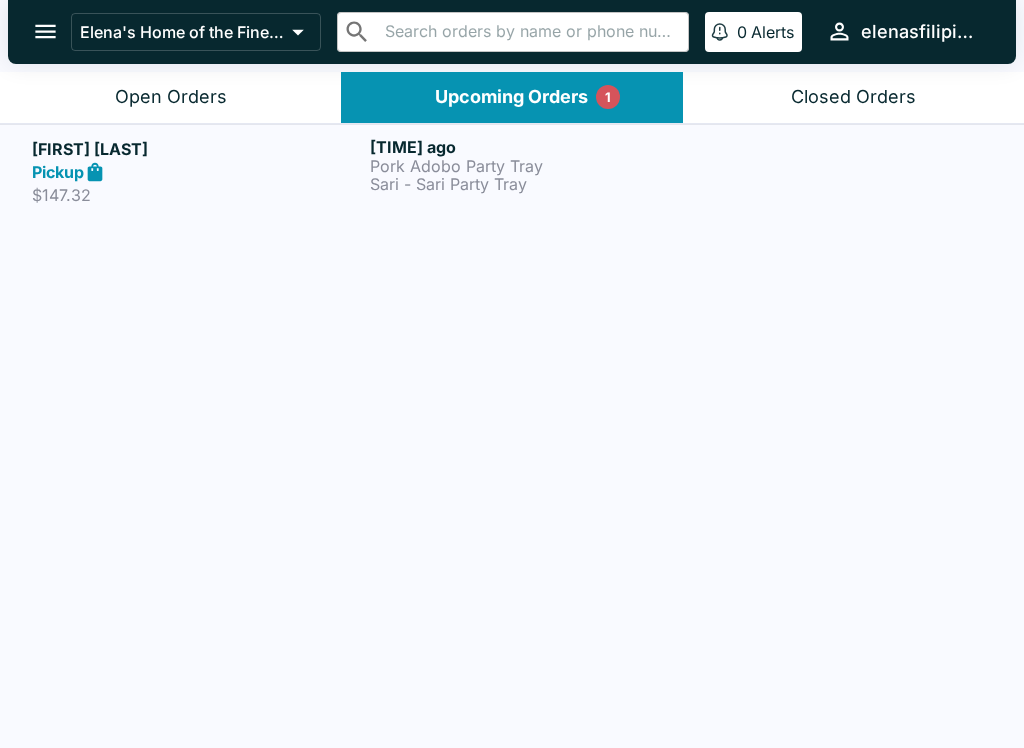 click on "Pickup" at bounding box center (197, 172) 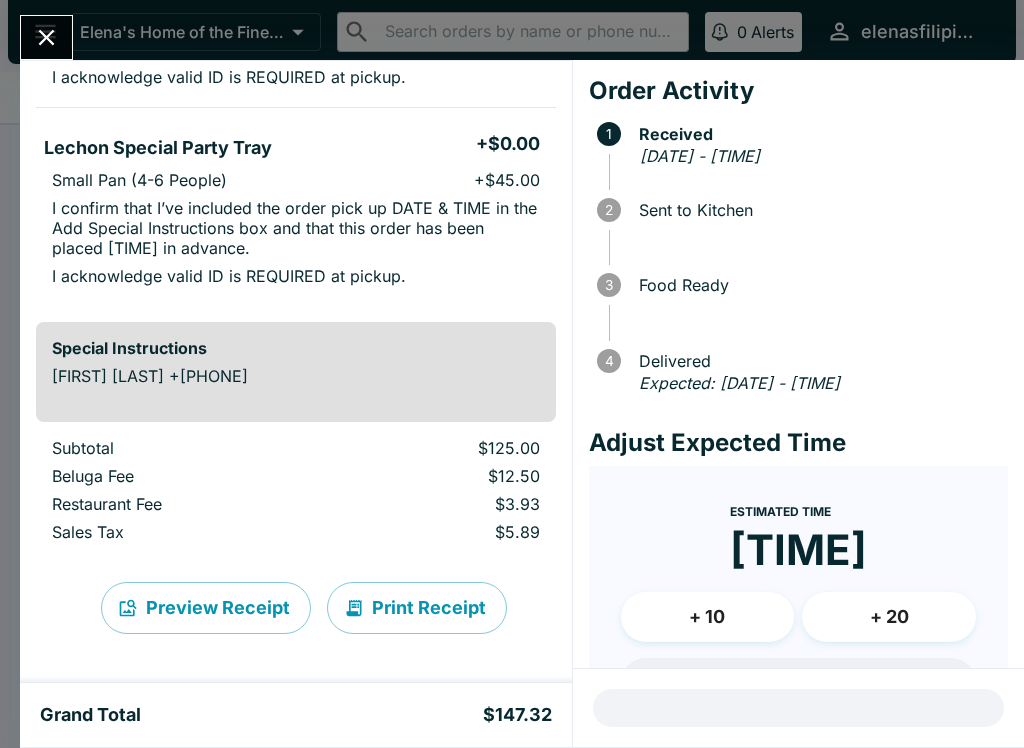 scroll, scrollTop: 524, scrollLeft: 0, axis: vertical 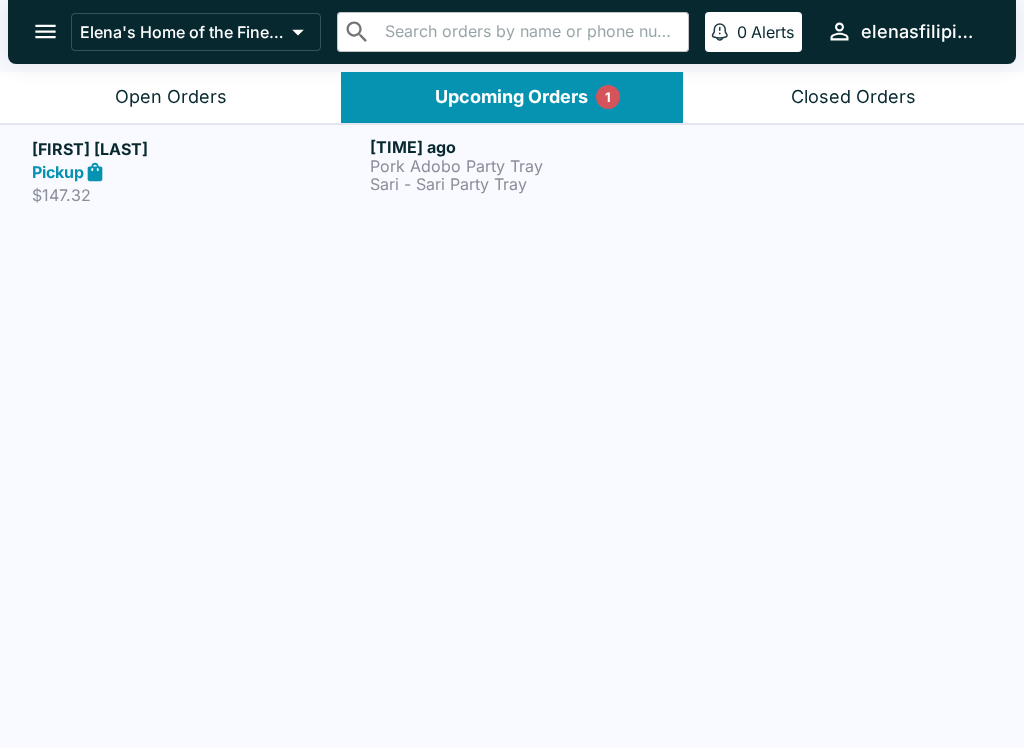 click on "Open Orders" at bounding box center [171, 97] 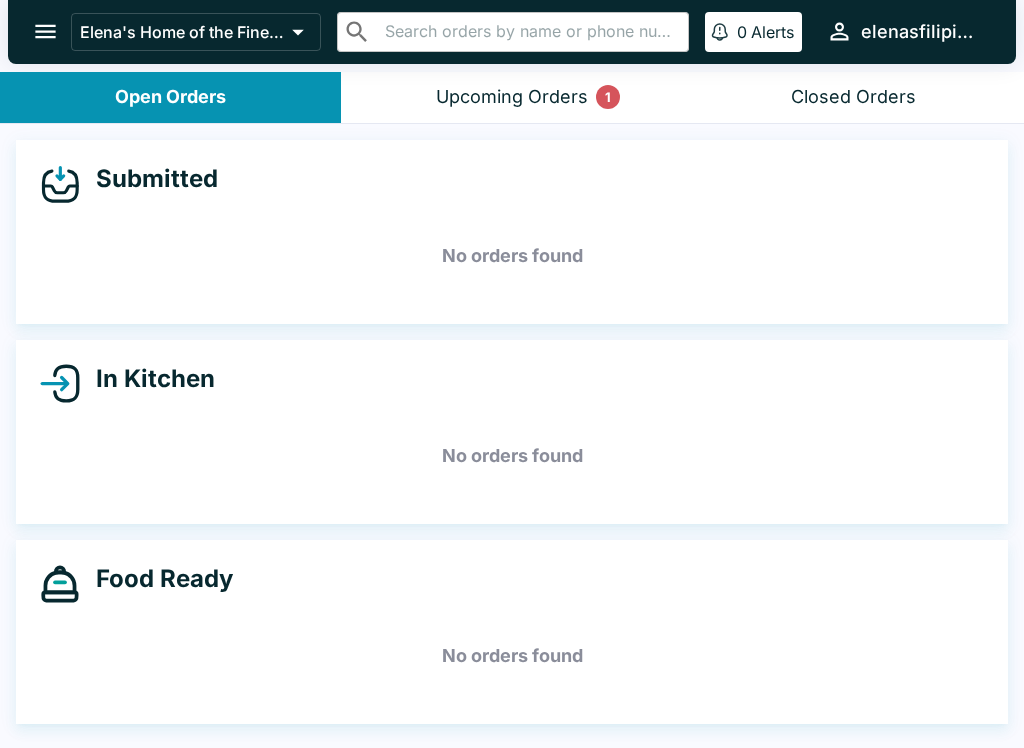 click on "Upcoming Orders 1" at bounding box center (512, 97) 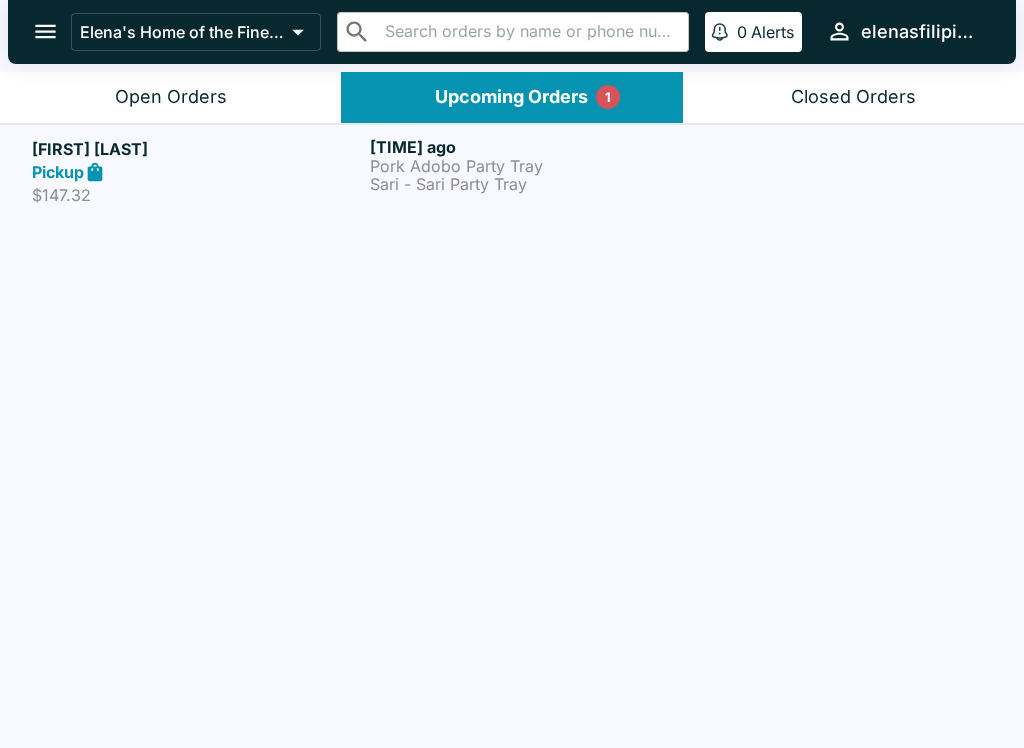 click on "[TIME] ago Pork Adobo Party Tray Sari - Sari Party Tray" at bounding box center (535, 171) 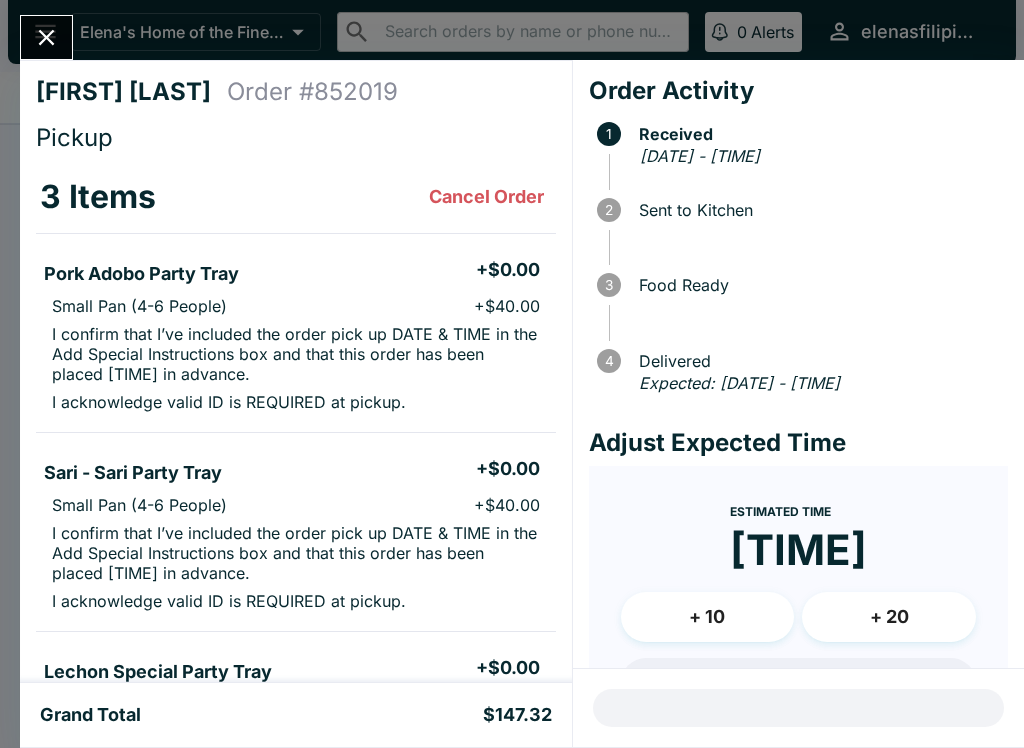 scroll, scrollTop: 0, scrollLeft: 0, axis: both 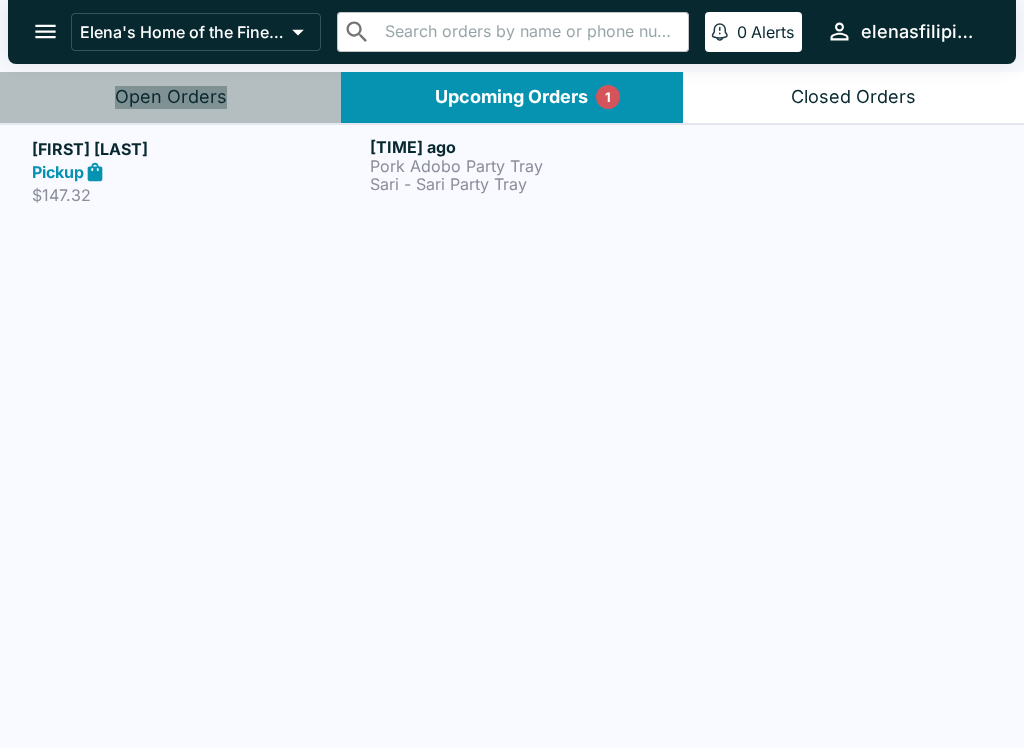click on "Open Orders" at bounding box center [170, 97] 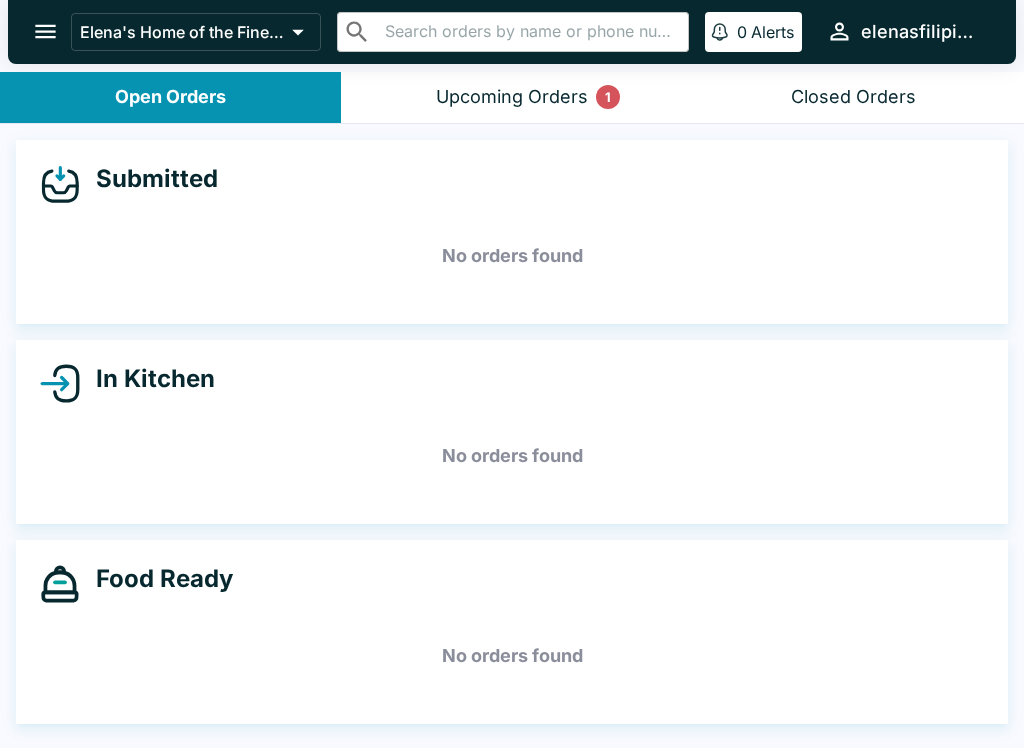 click on "Upcoming Orders 1" at bounding box center (512, 97) 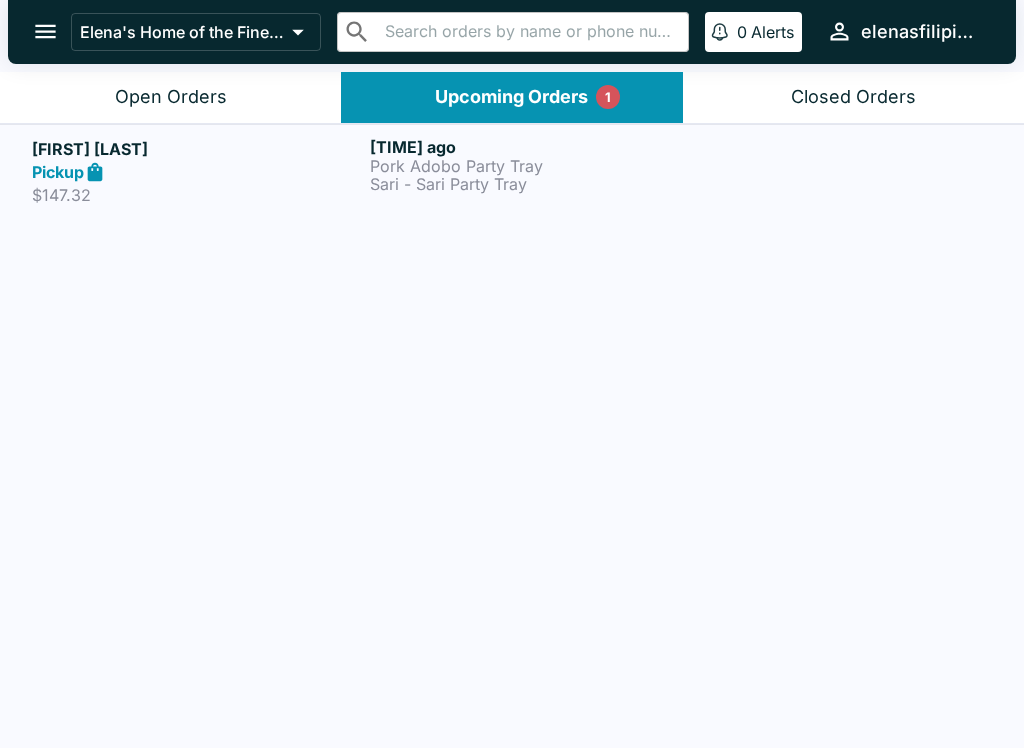 click on "Open Orders" at bounding box center (171, 97) 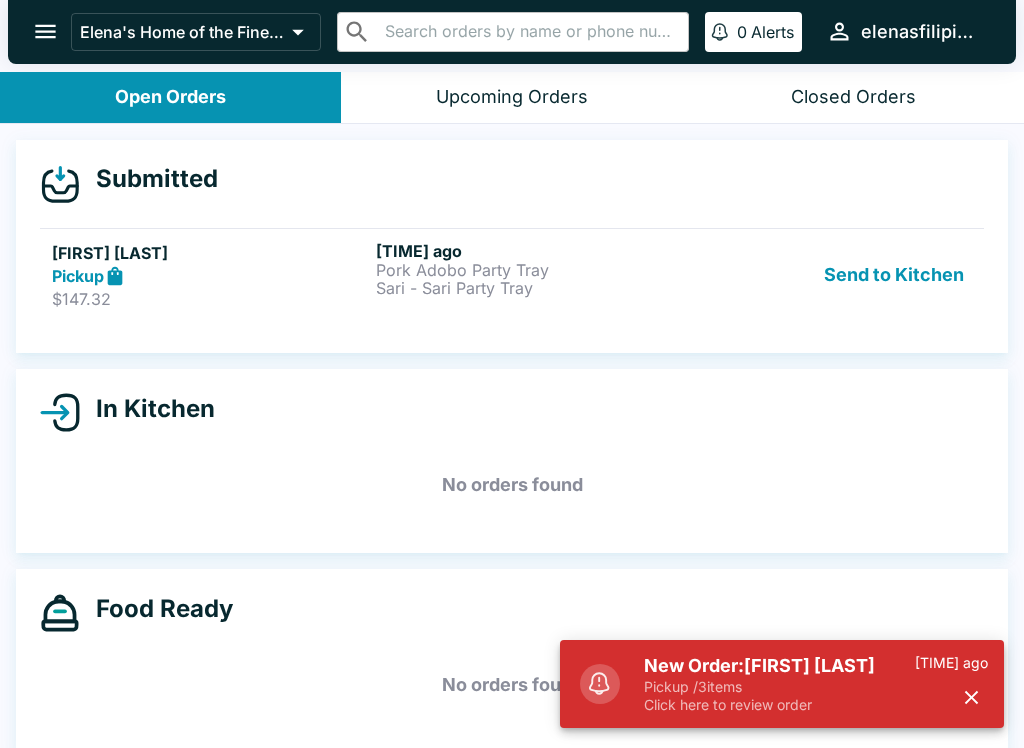 click on "Send to Kitchen" at bounding box center [894, 275] 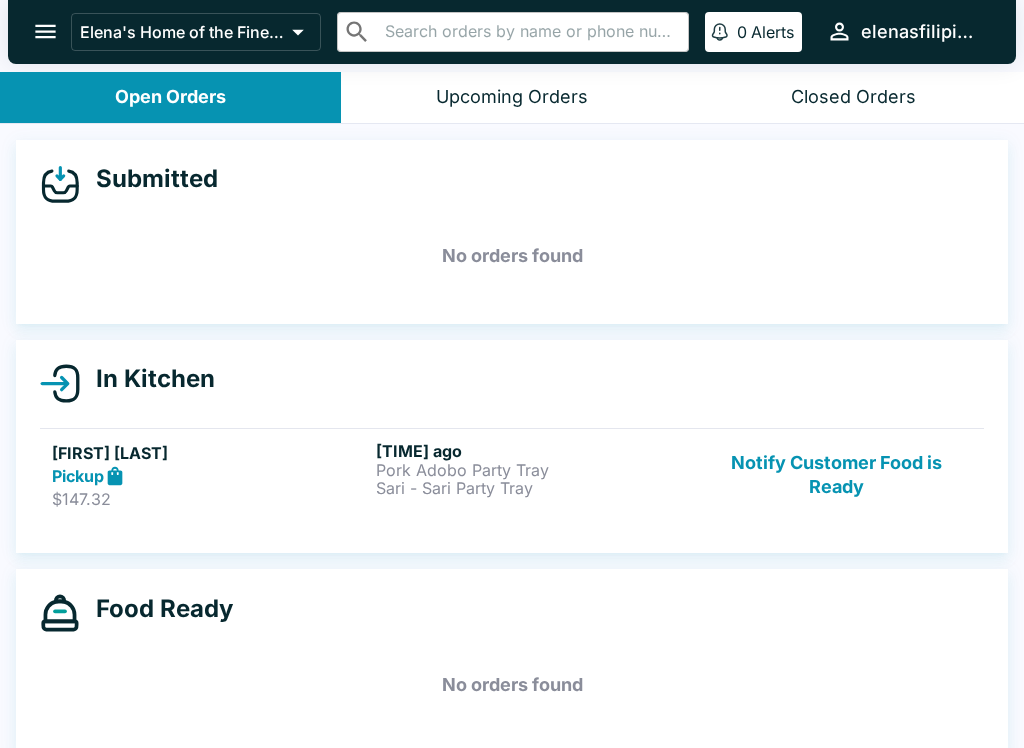 click on "Notify Customer Food is Ready" at bounding box center [836, 475] 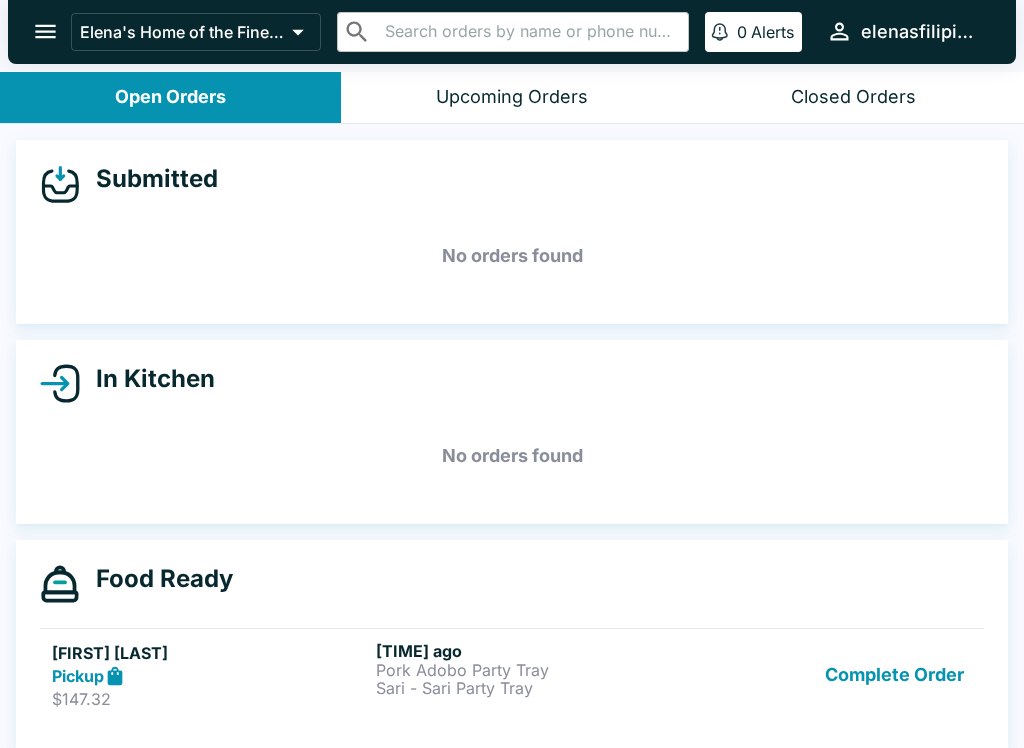 click on "Pork Adobo Party Tray" at bounding box center [534, 670] 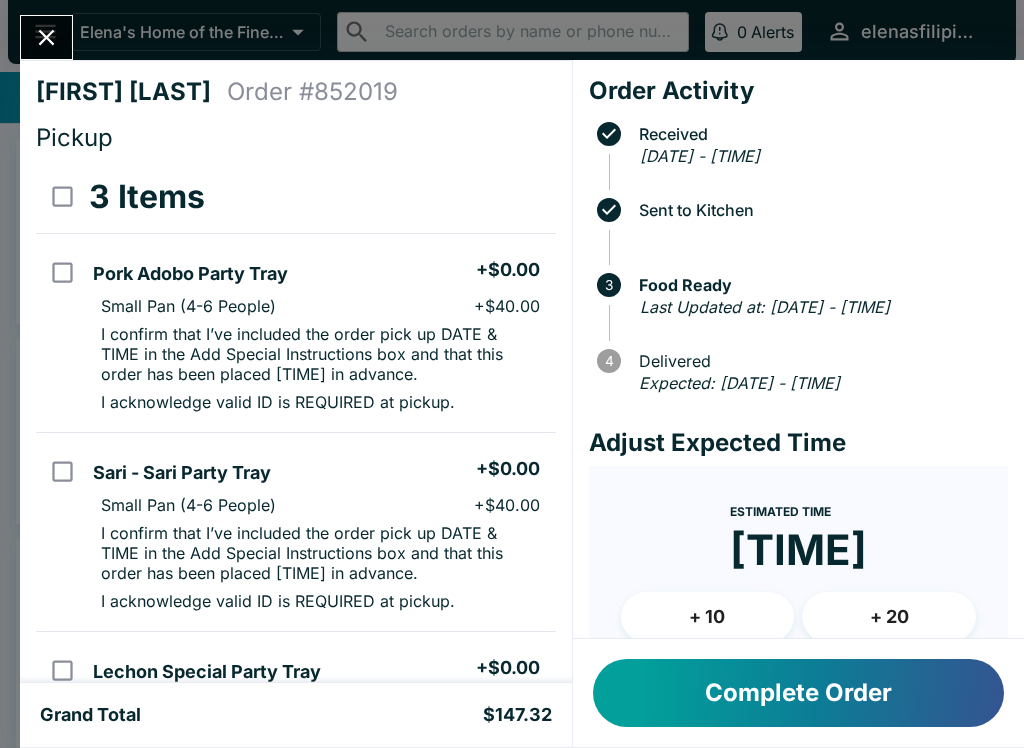 click 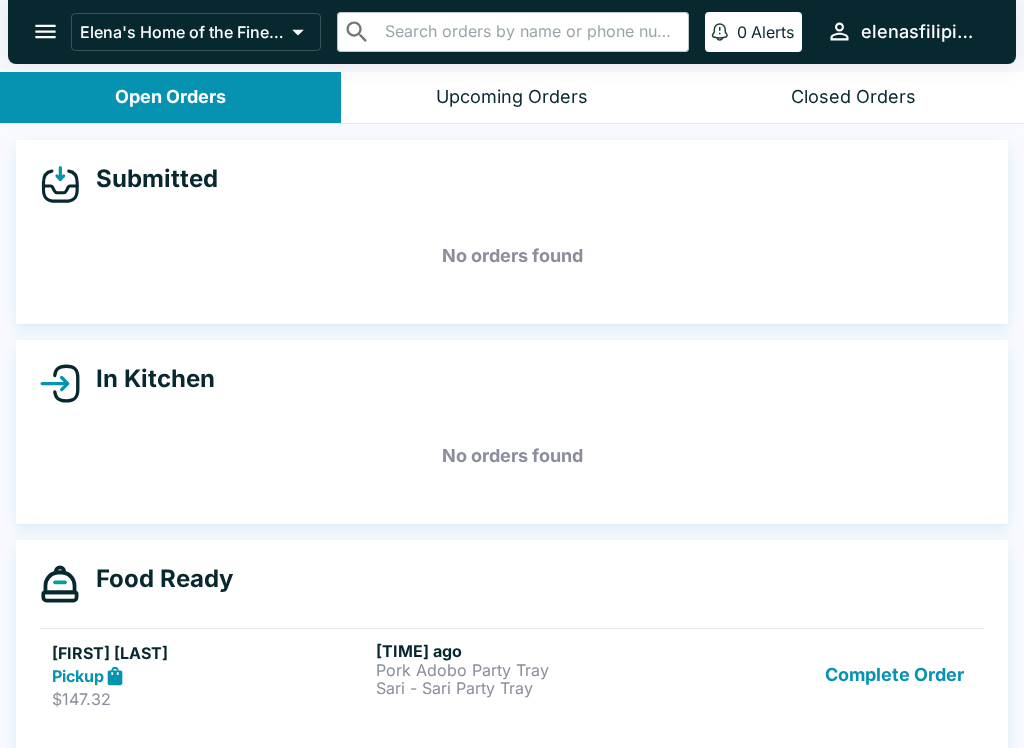 click on "Complete Order" at bounding box center (894, 675) 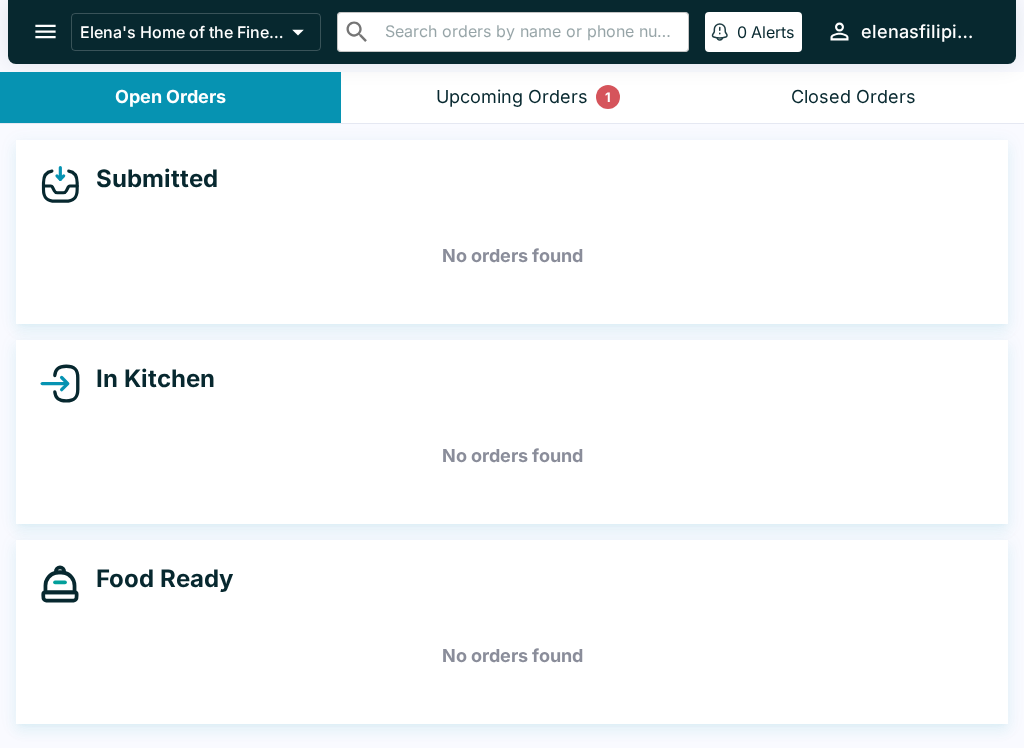 click on "Upcoming Orders 1" at bounding box center (512, 97) 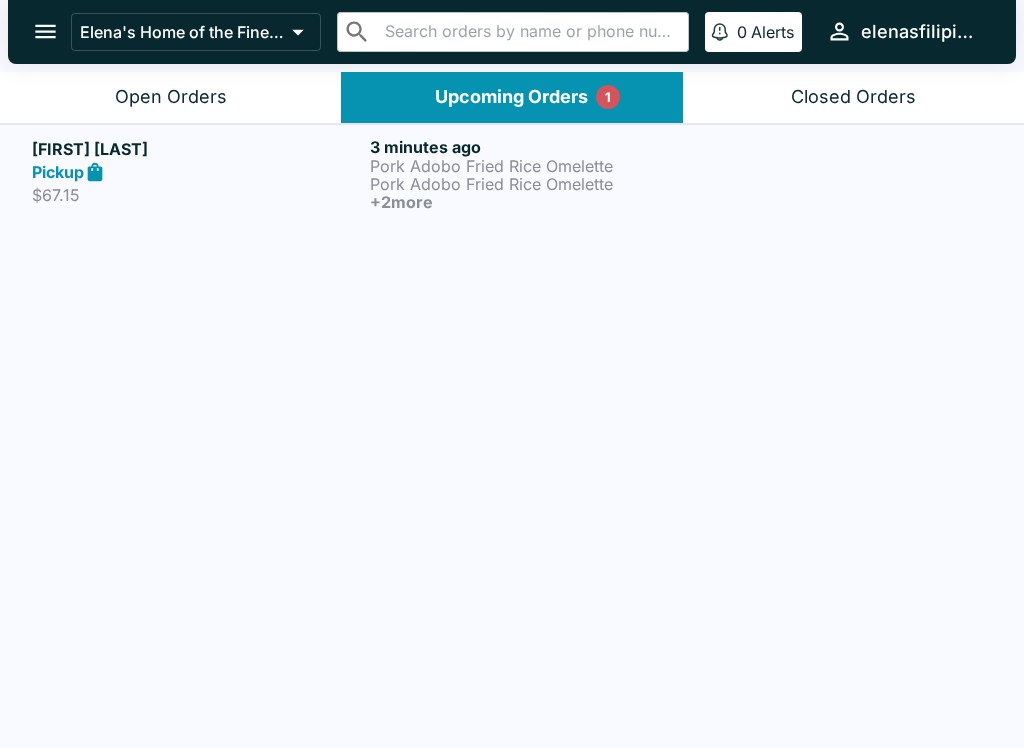 click on "Pickup" at bounding box center [197, 172] 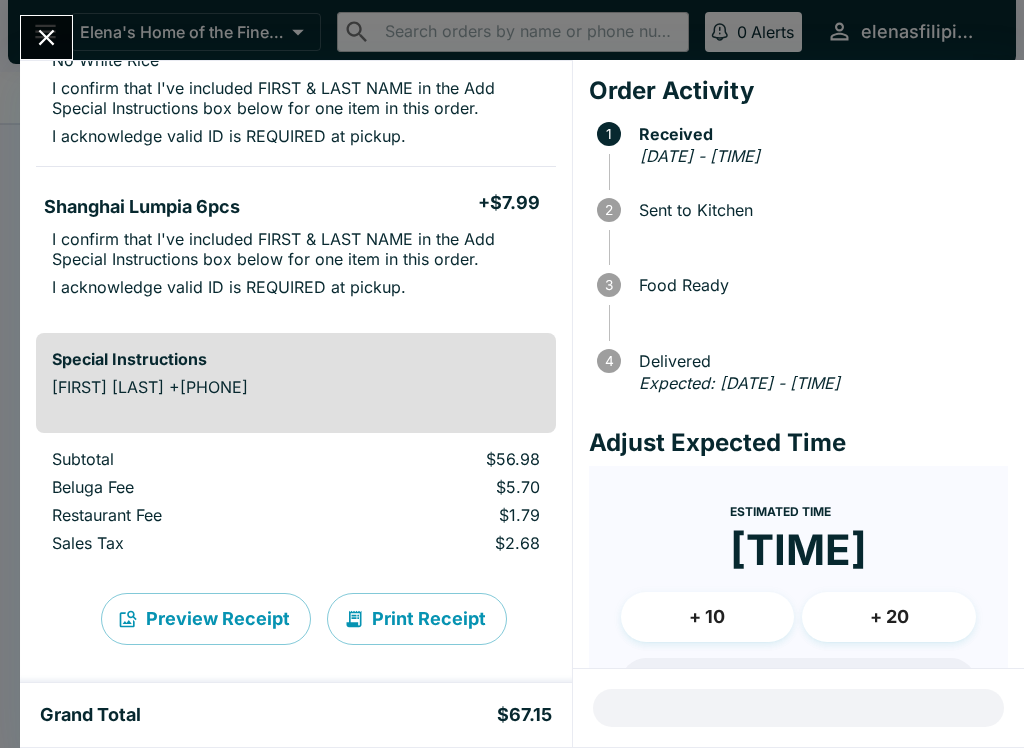 scroll, scrollTop: 551, scrollLeft: 0, axis: vertical 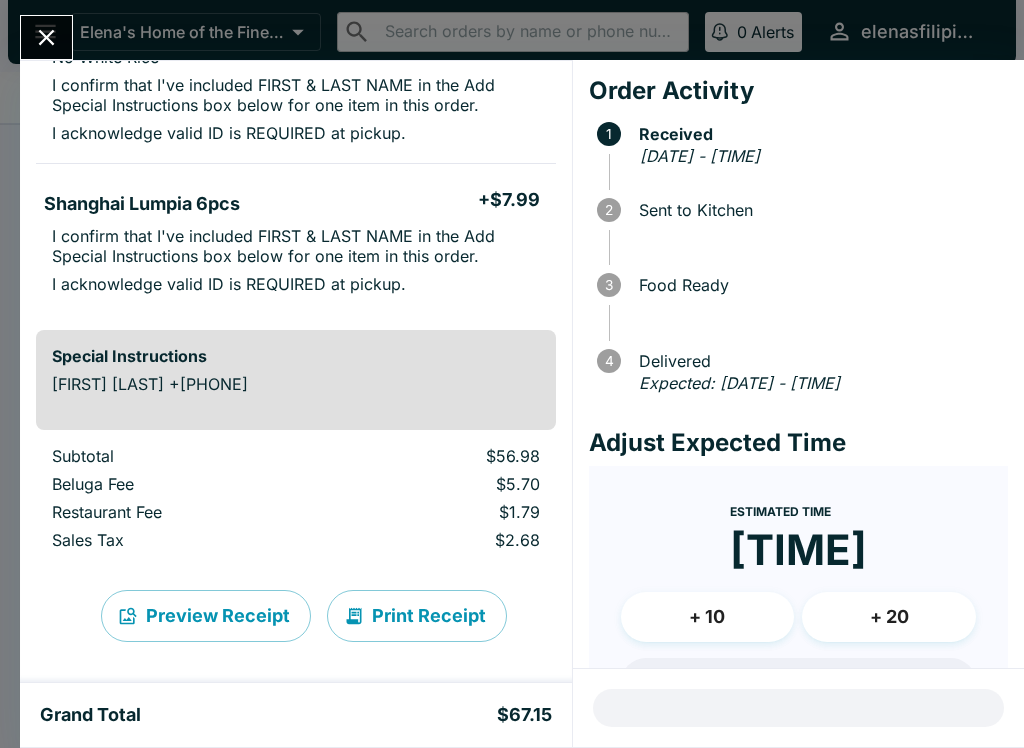 click at bounding box center (46, 37) 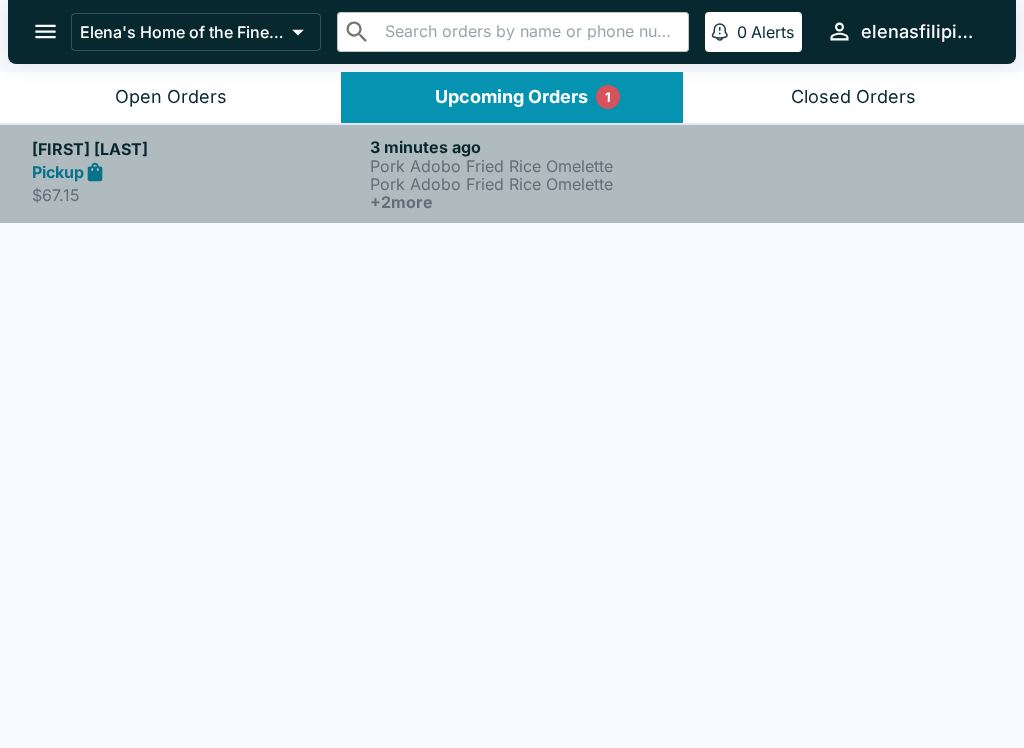 click on "Pork Adobo Fried Rice Omelette" at bounding box center (535, 184) 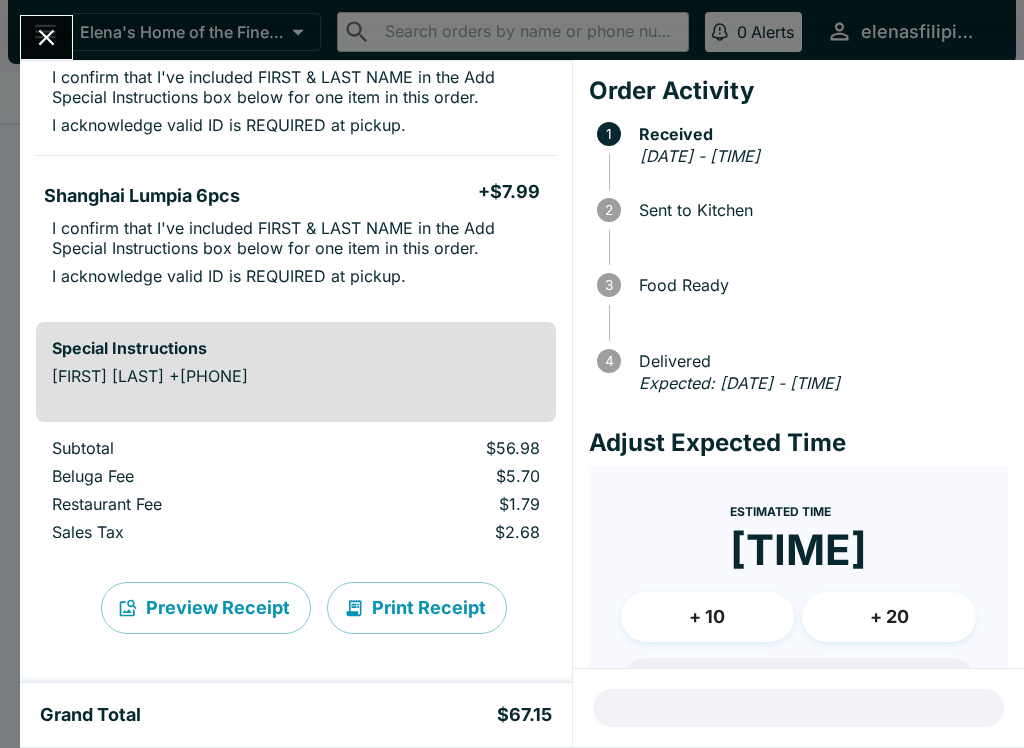 scroll, scrollTop: 559, scrollLeft: 0, axis: vertical 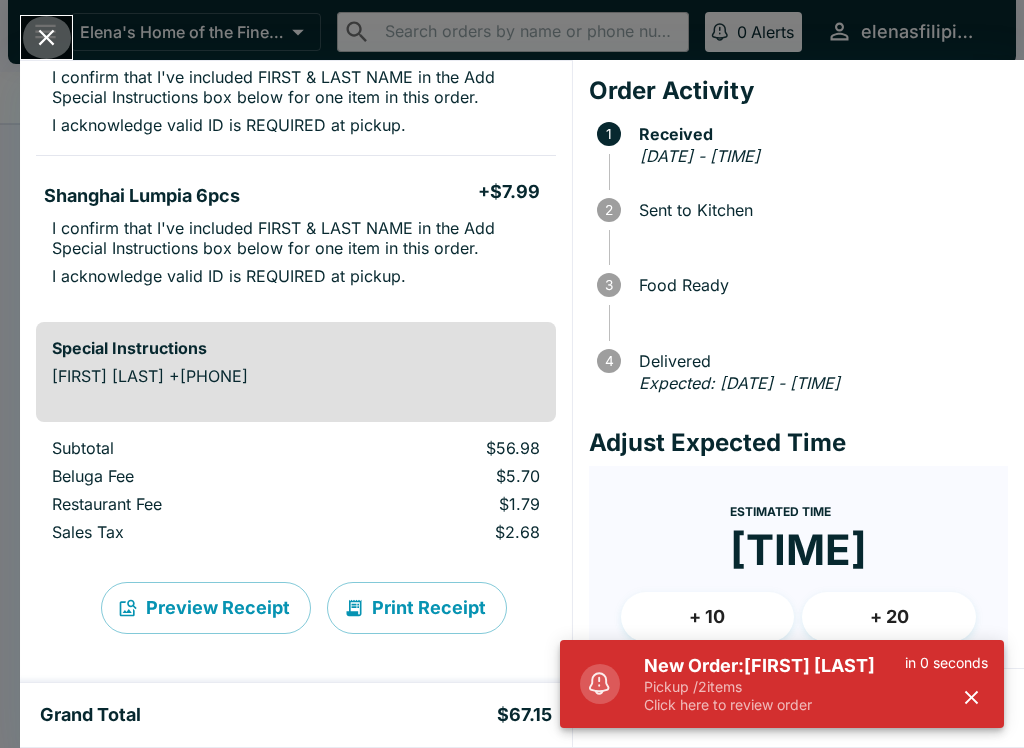 click 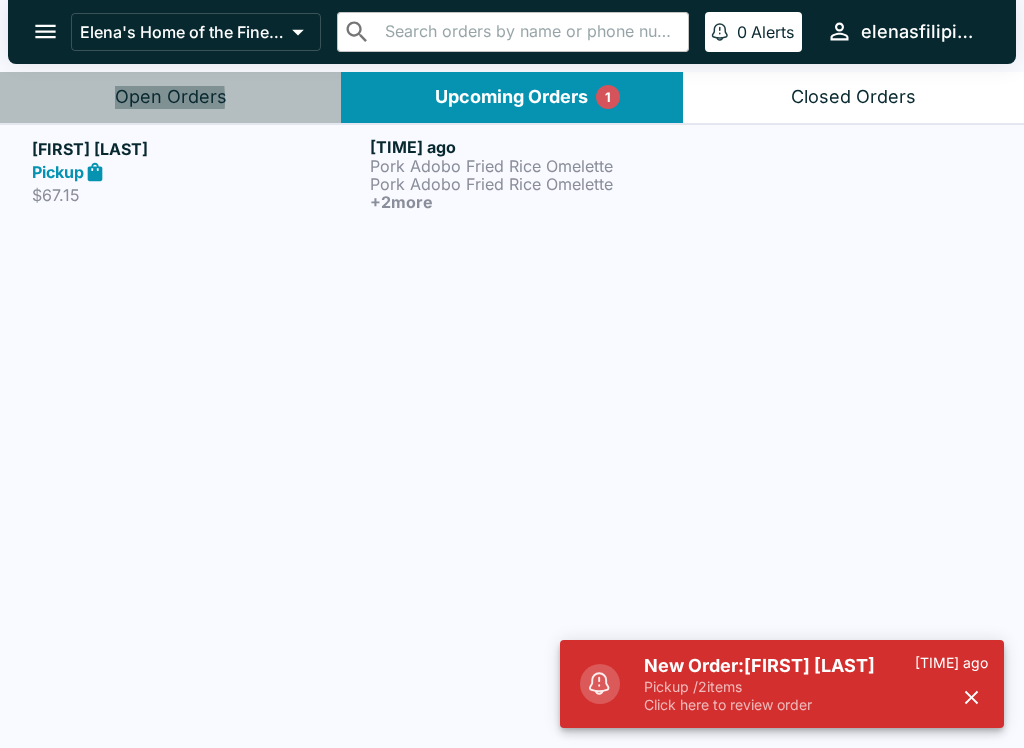 click on "Open Orders" at bounding box center (170, 97) 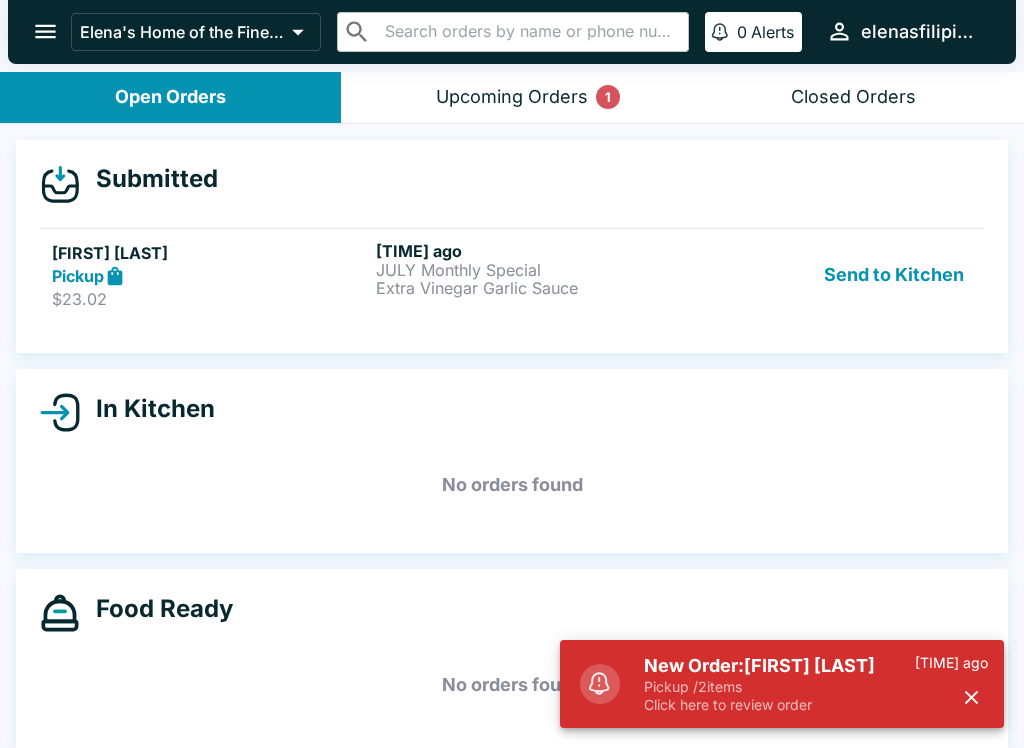 click on "$23.02" at bounding box center (210, 299) 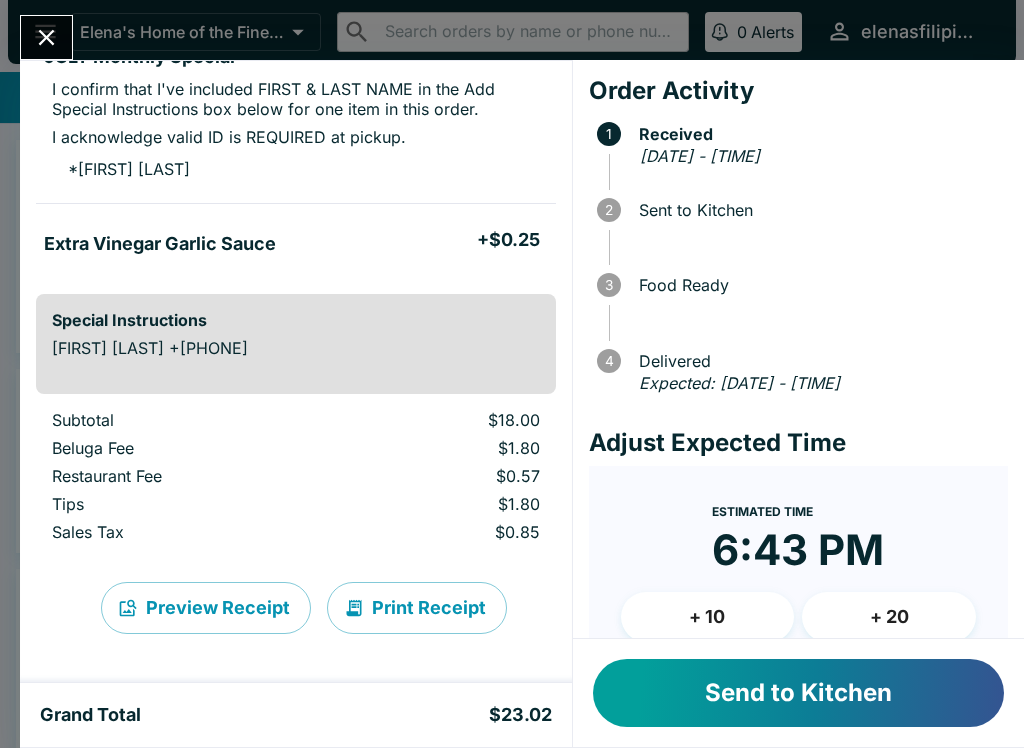 scroll, scrollTop: 217, scrollLeft: 0, axis: vertical 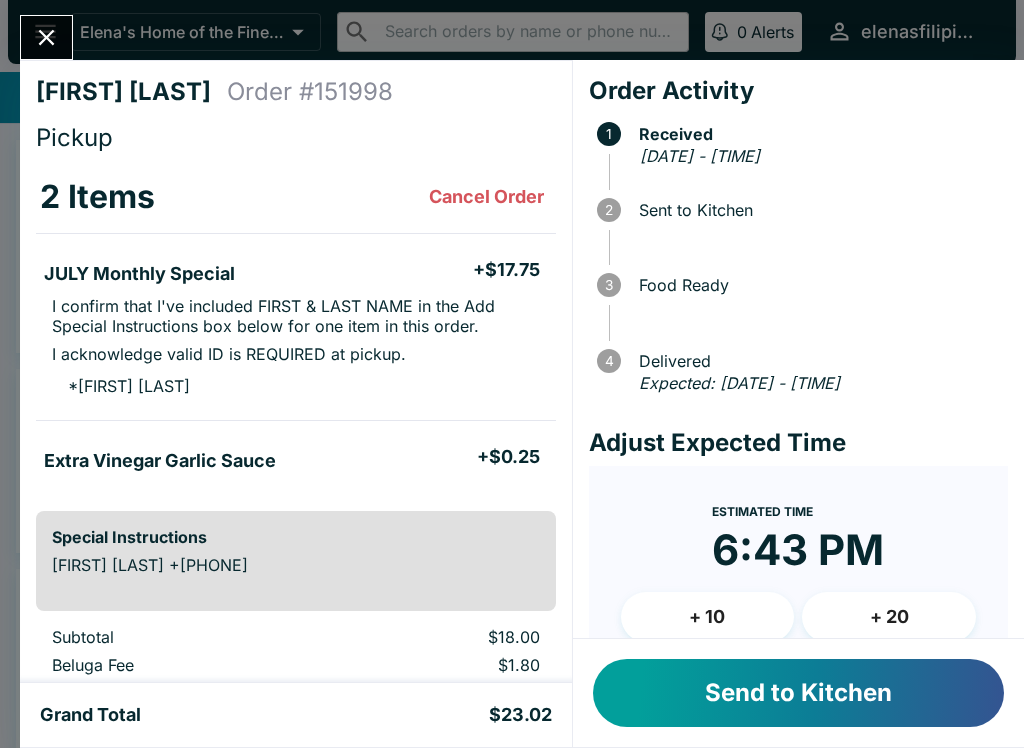 click on "Send to Kitchen" at bounding box center (798, 693) 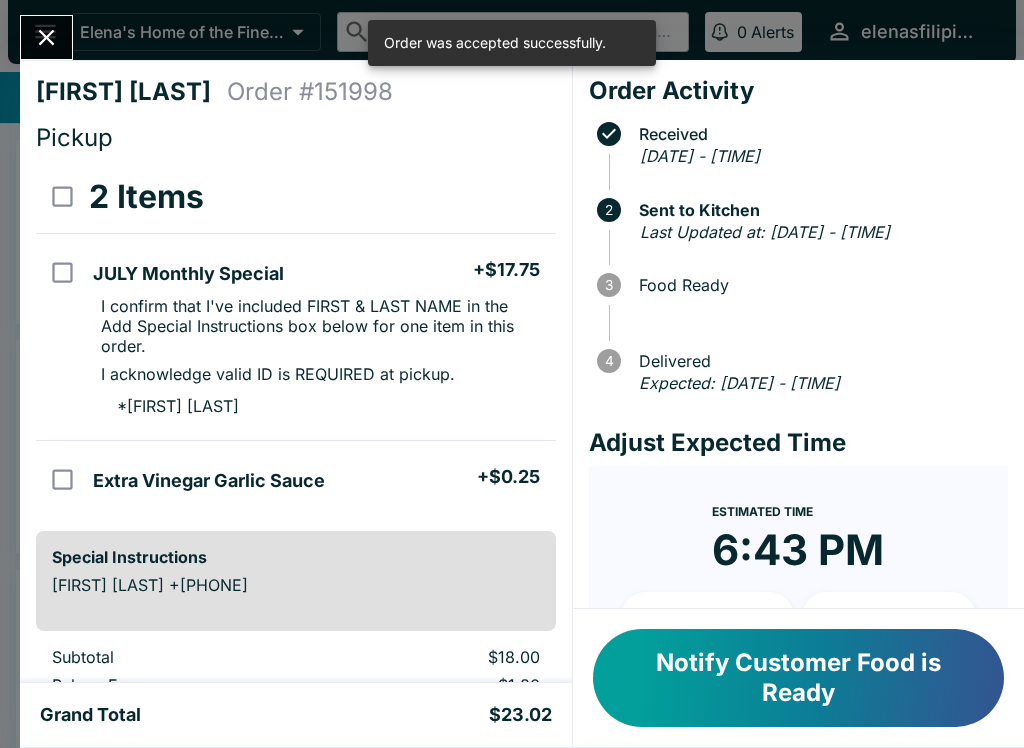 click at bounding box center [46, 37] 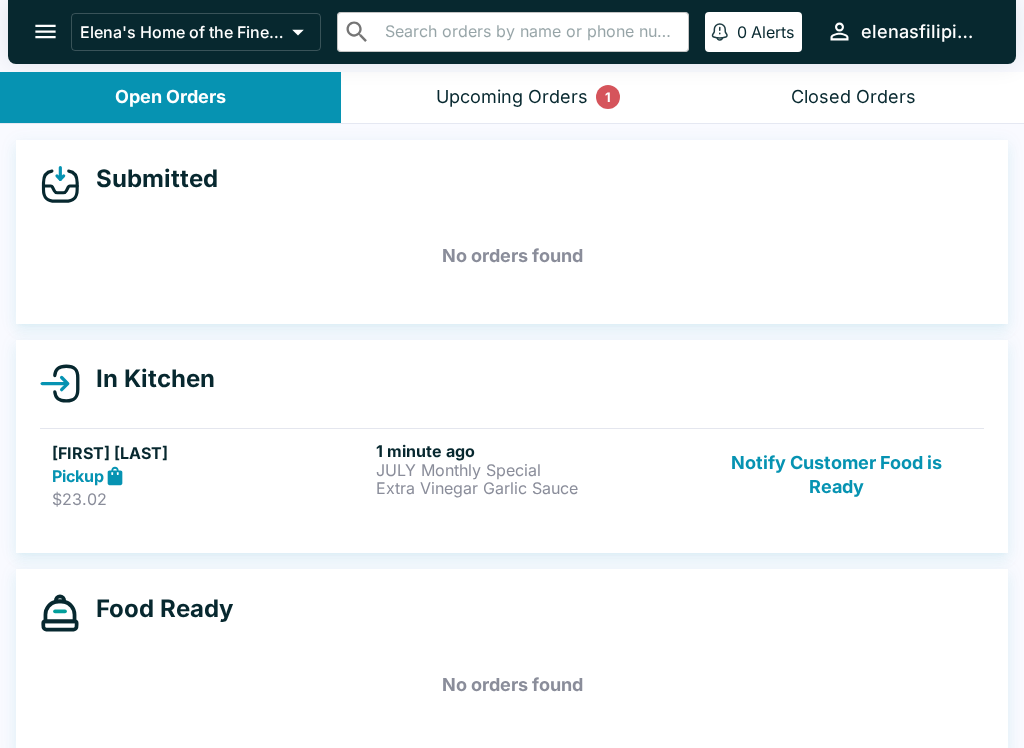 click on "Upcoming Orders 1" at bounding box center (512, 97) 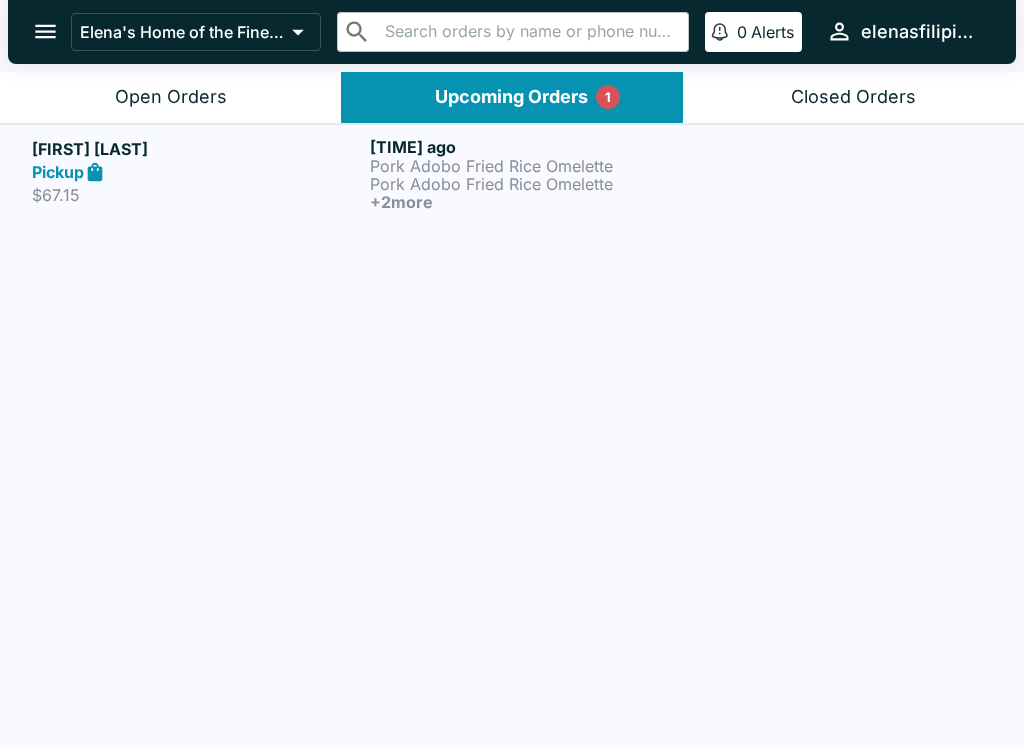click on "Open Orders" at bounding box center [170, 97] 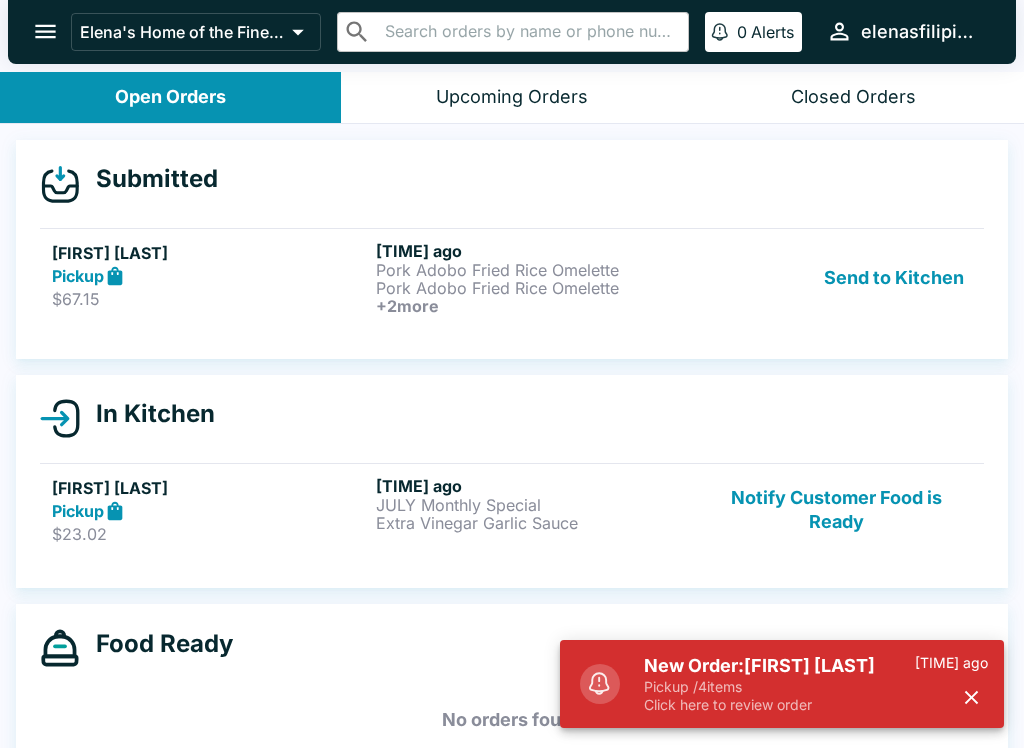 click on "Pickup" at bounding box center [210, 276] 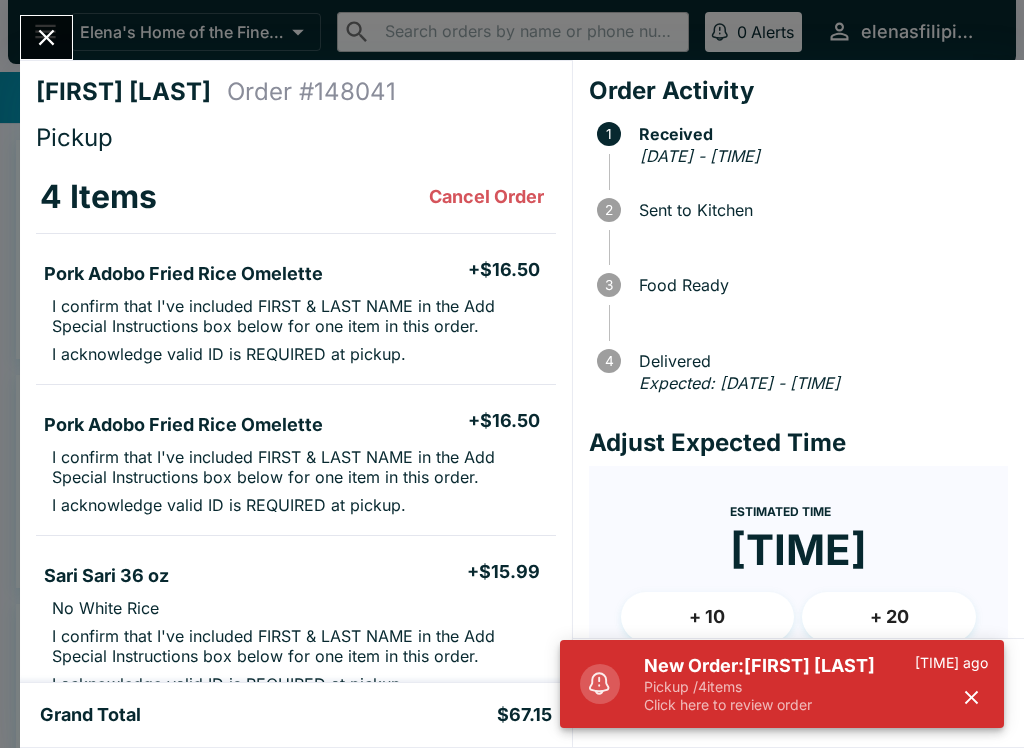 click 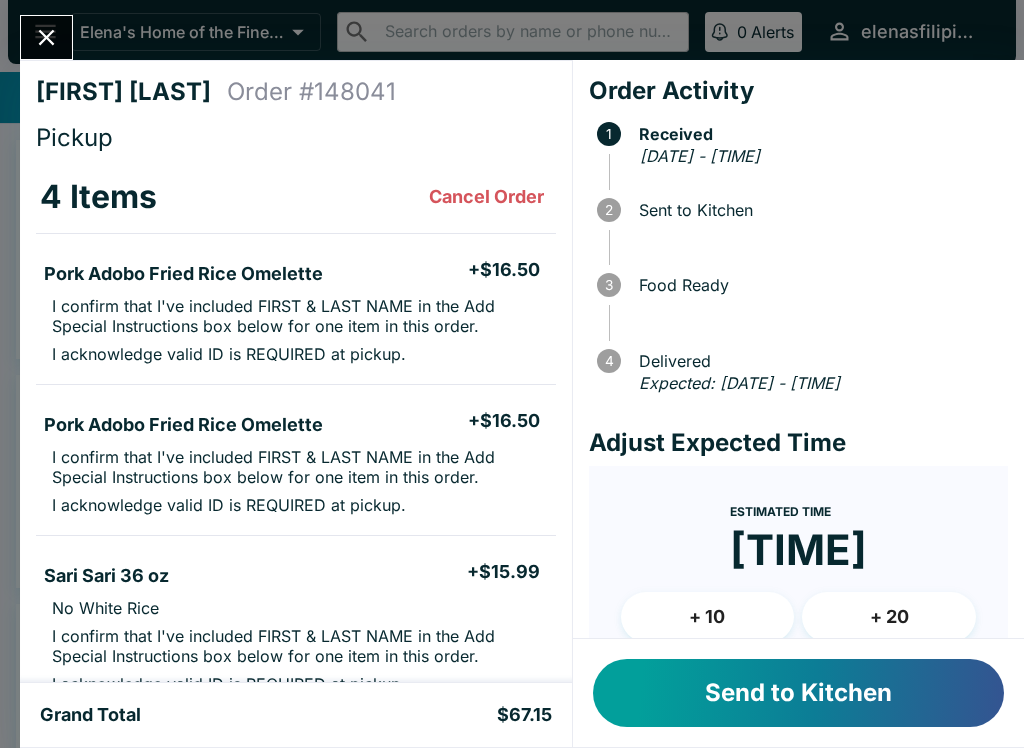 click on "Send to Kitchen" at bounding box center (798, 693) 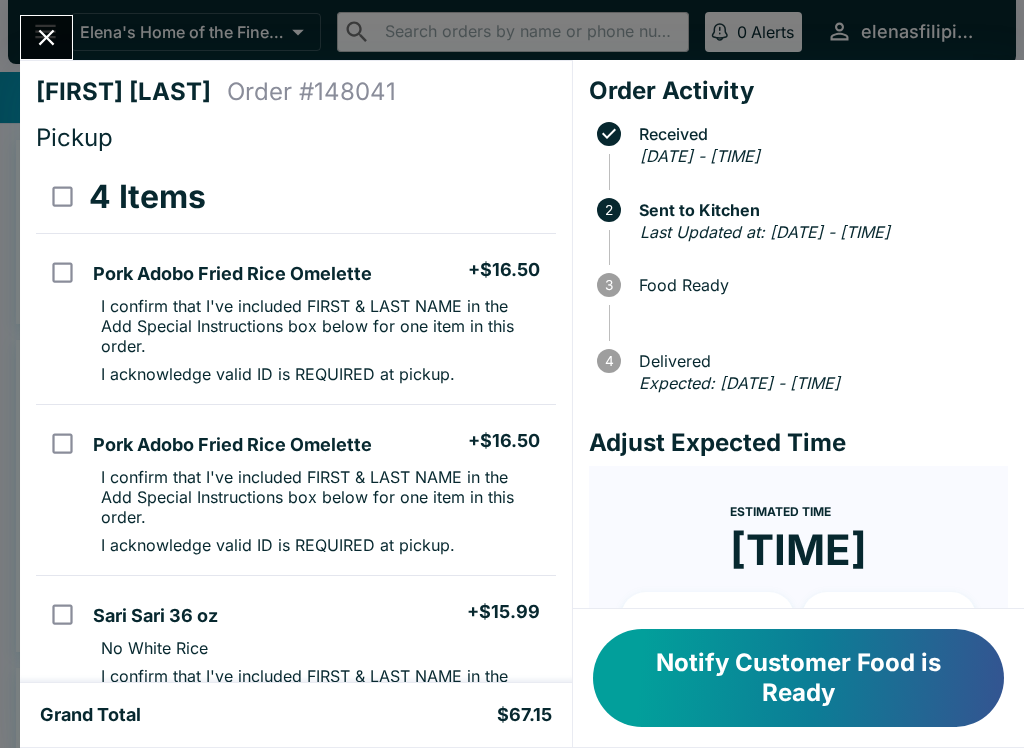 click 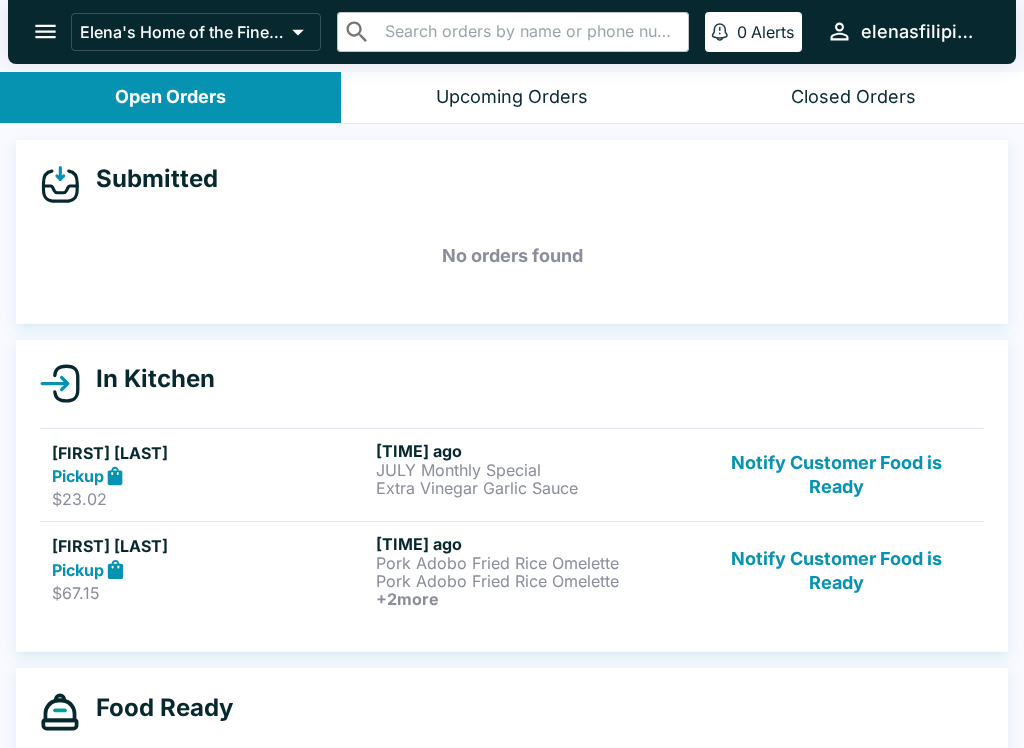 click on "Pickup" at bounding box center [210, 476] 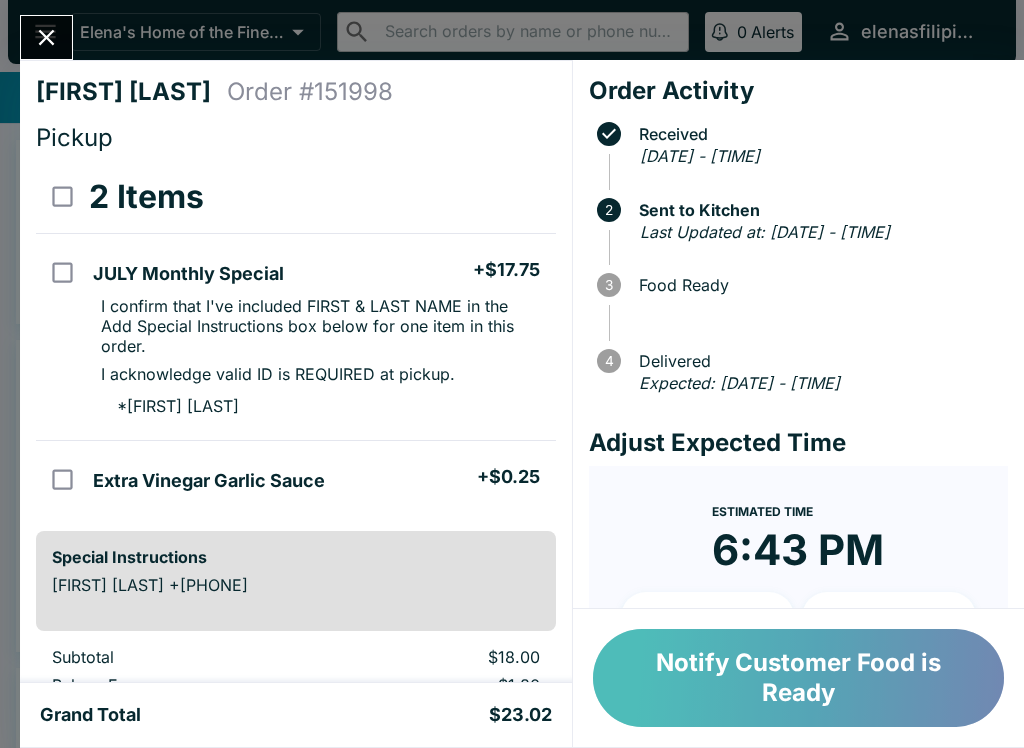 click on "Notify Customer Food is Ready" at bounding box center (798, 678) 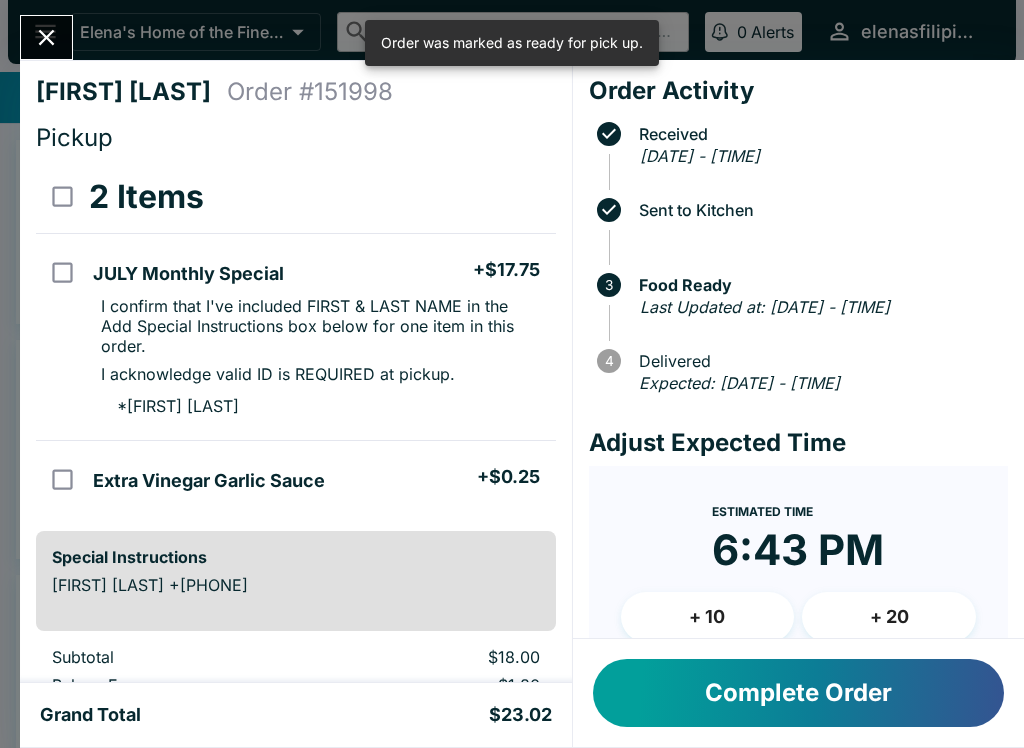 click 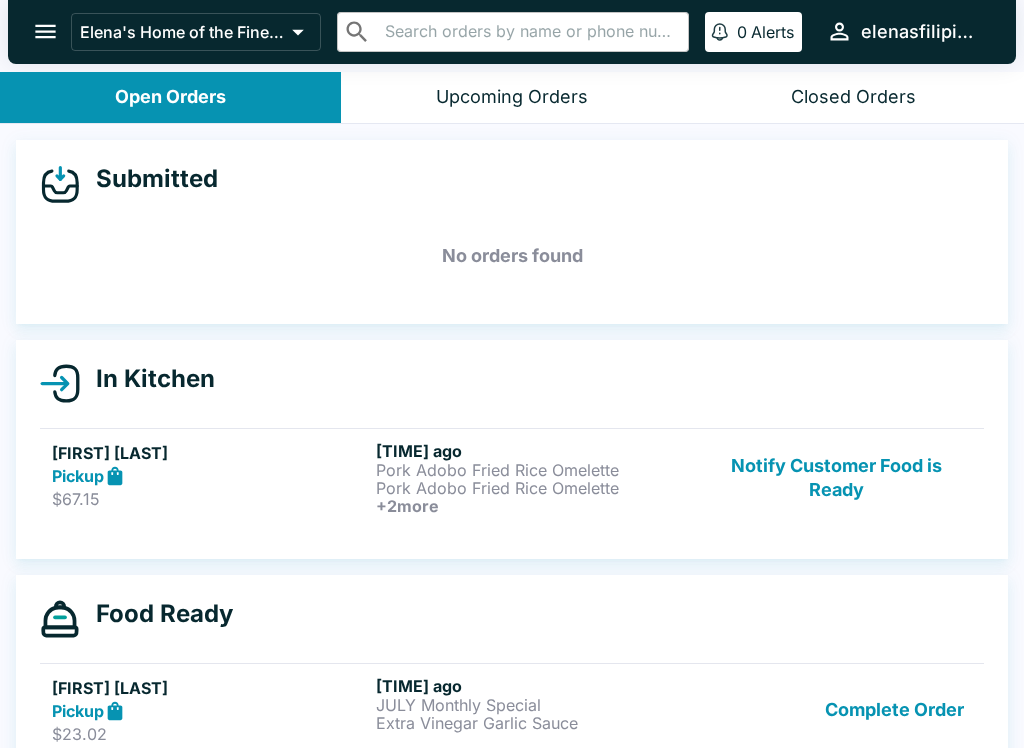 click on "Notify Customer Food is Ready" at bounding box center [836, 478] 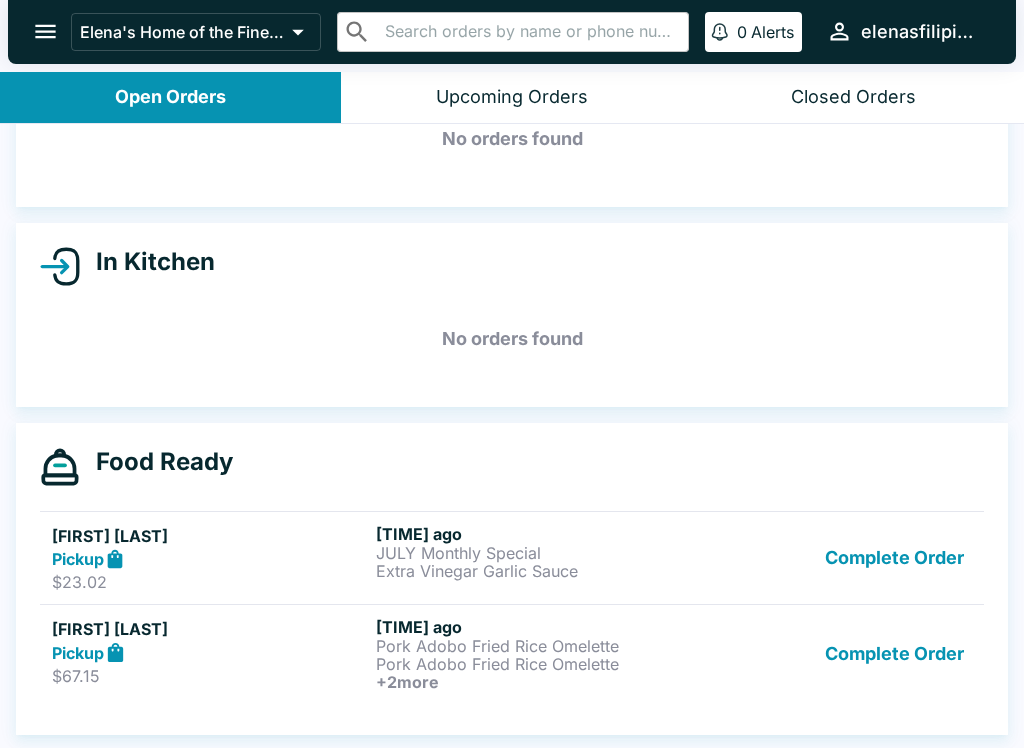 scroll, scrollTop: 117, scrollLeft: 0, axis: vertical 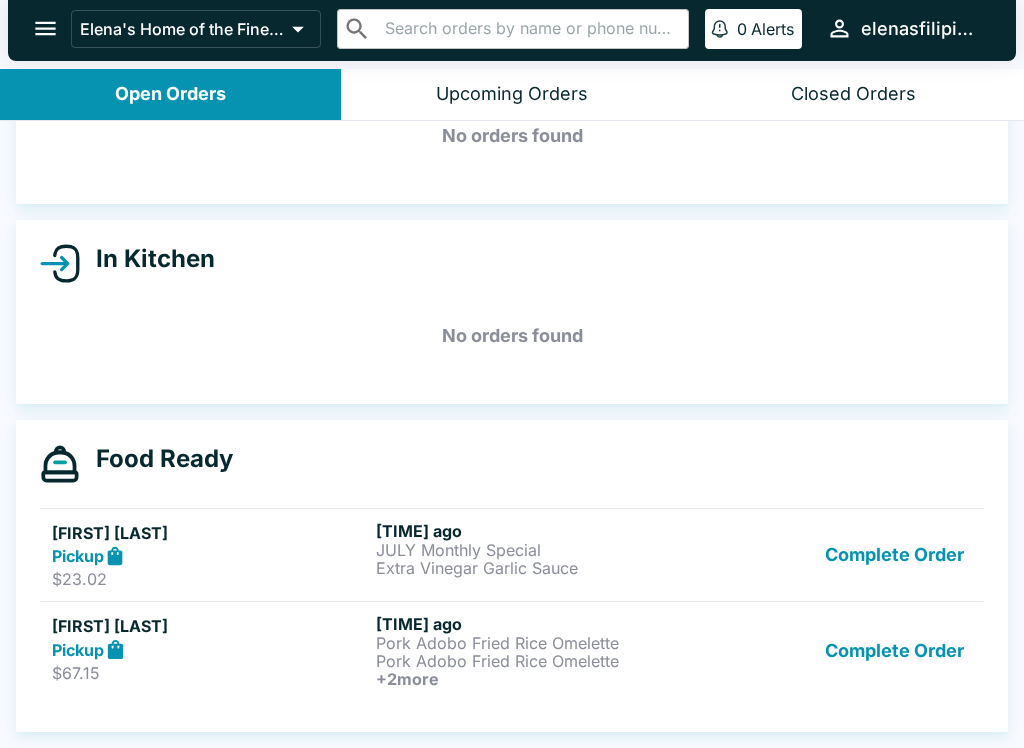 click on "Complete Order" at bounding box center (894, 555) 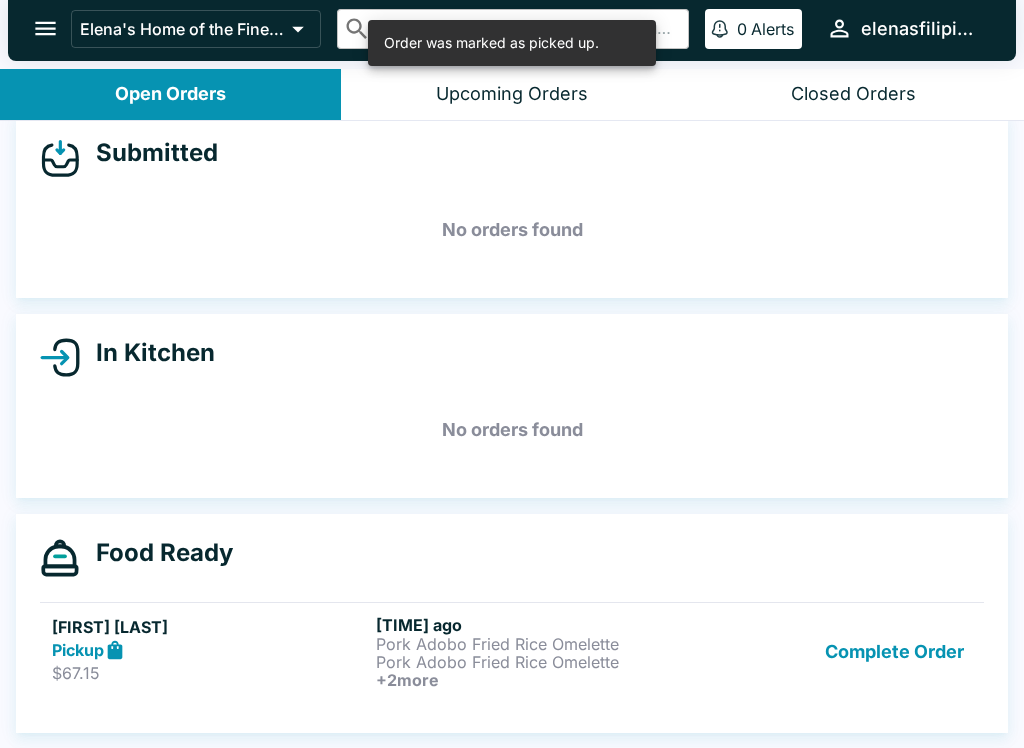 scroll, scrollTop: 23, scrollLeft: 0, axis: vertical 